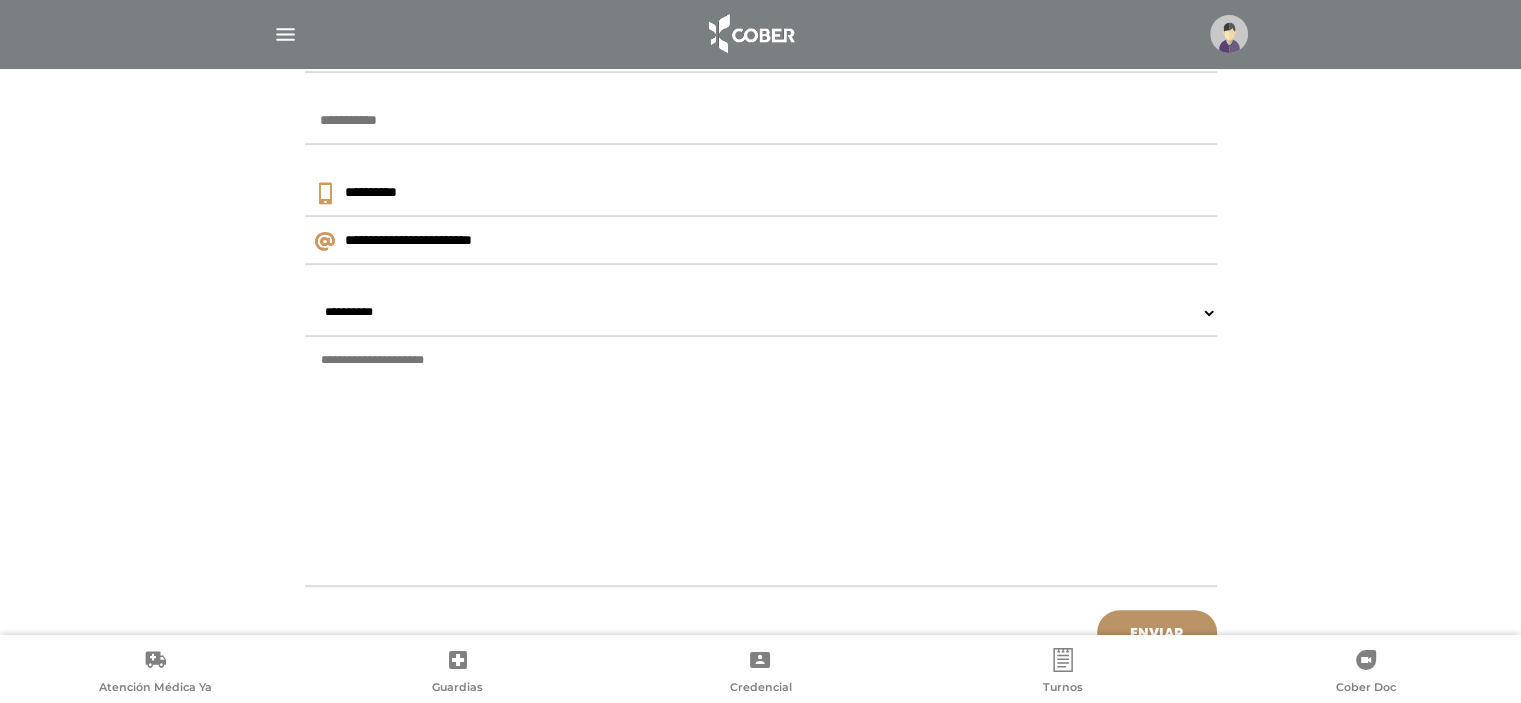 scroll, scrollTop: 979, scrollLeft: 0, axis: vertical 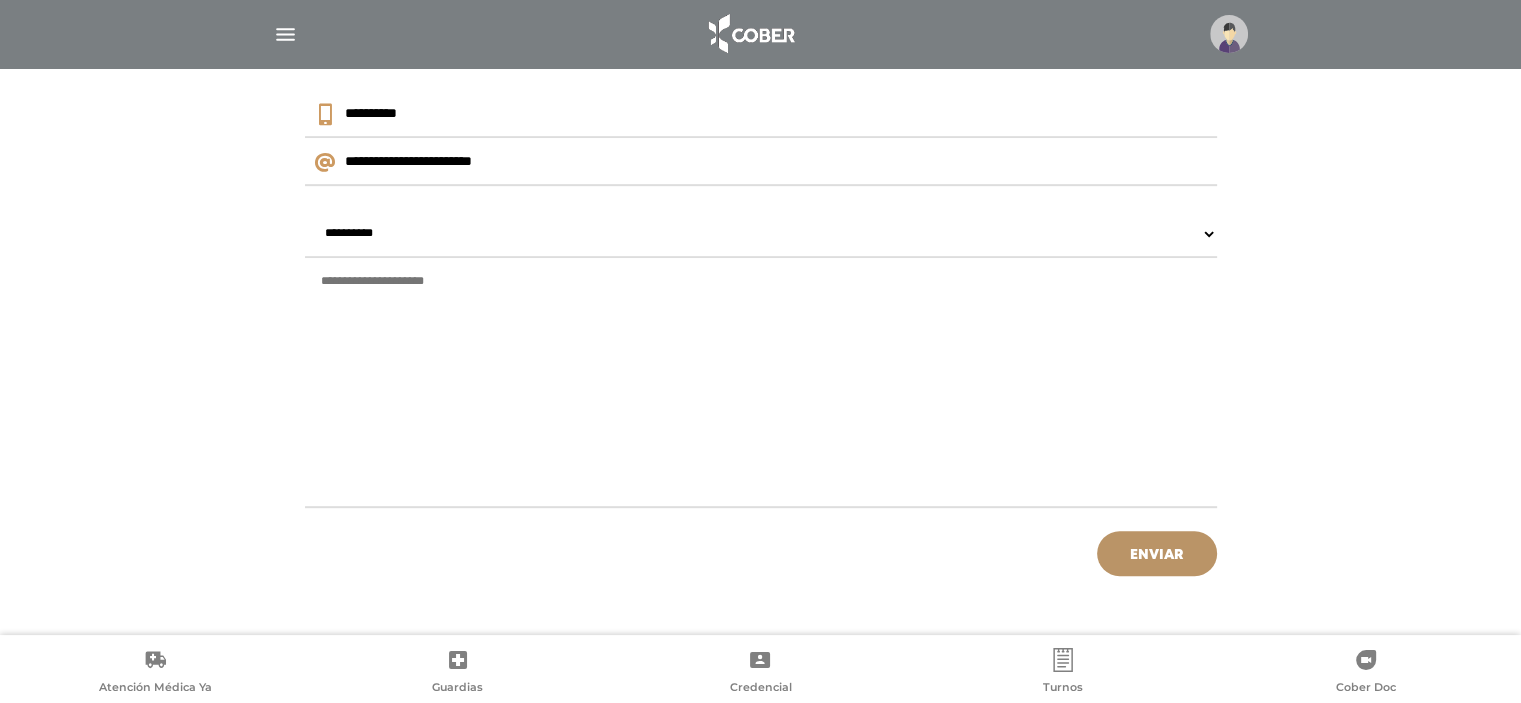 click on "**********" at bounding box center (761, 234) 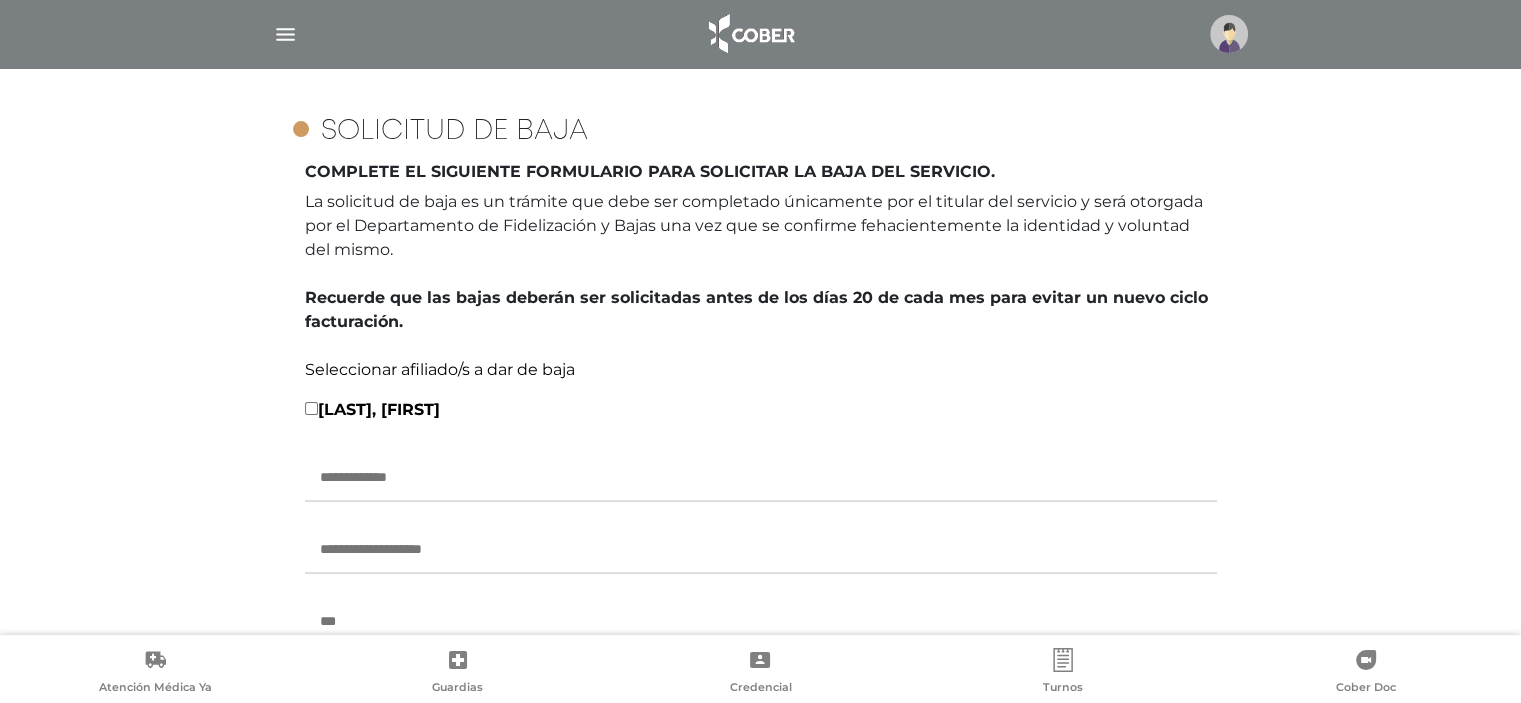 scroll, scrollTop: 0, scrollLeft: 0, axis: both 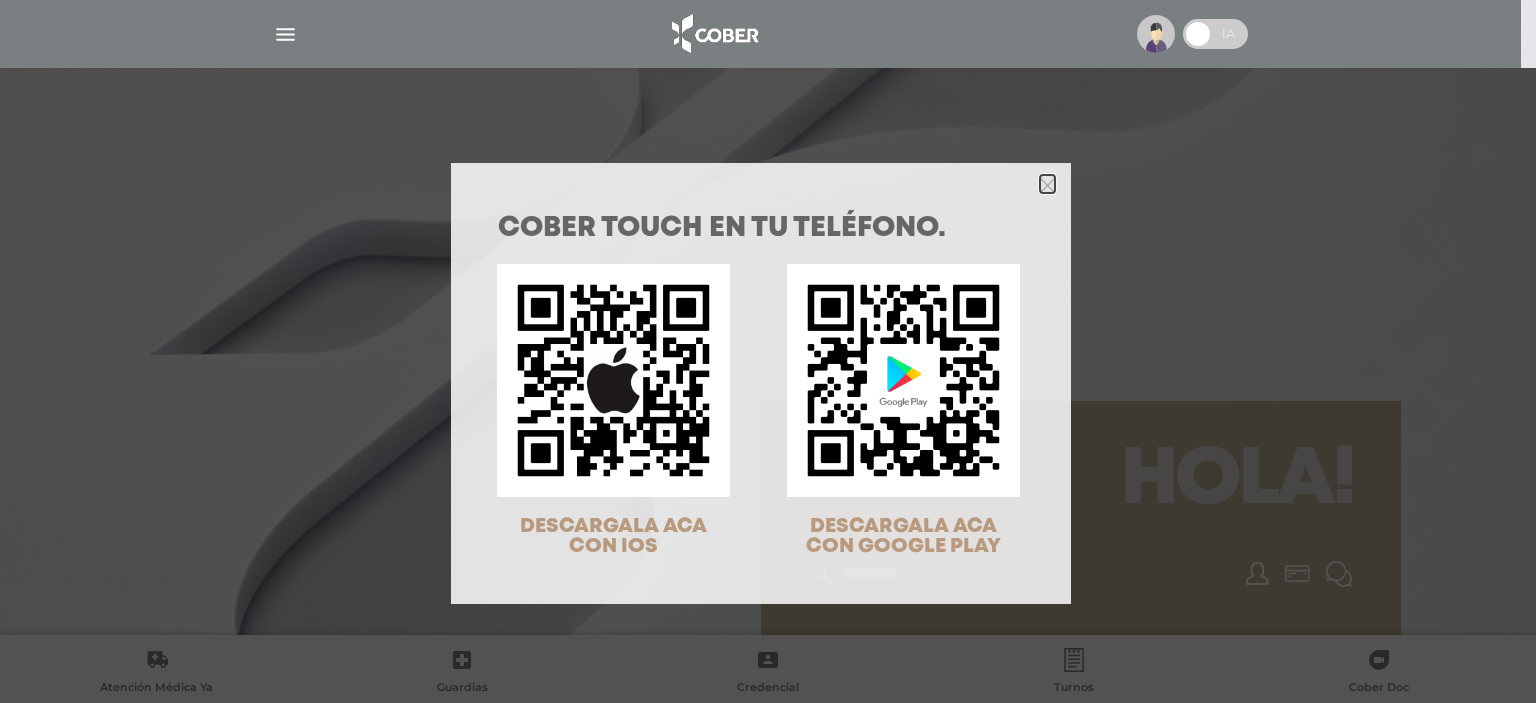 click at bounding box center (1047, 185) 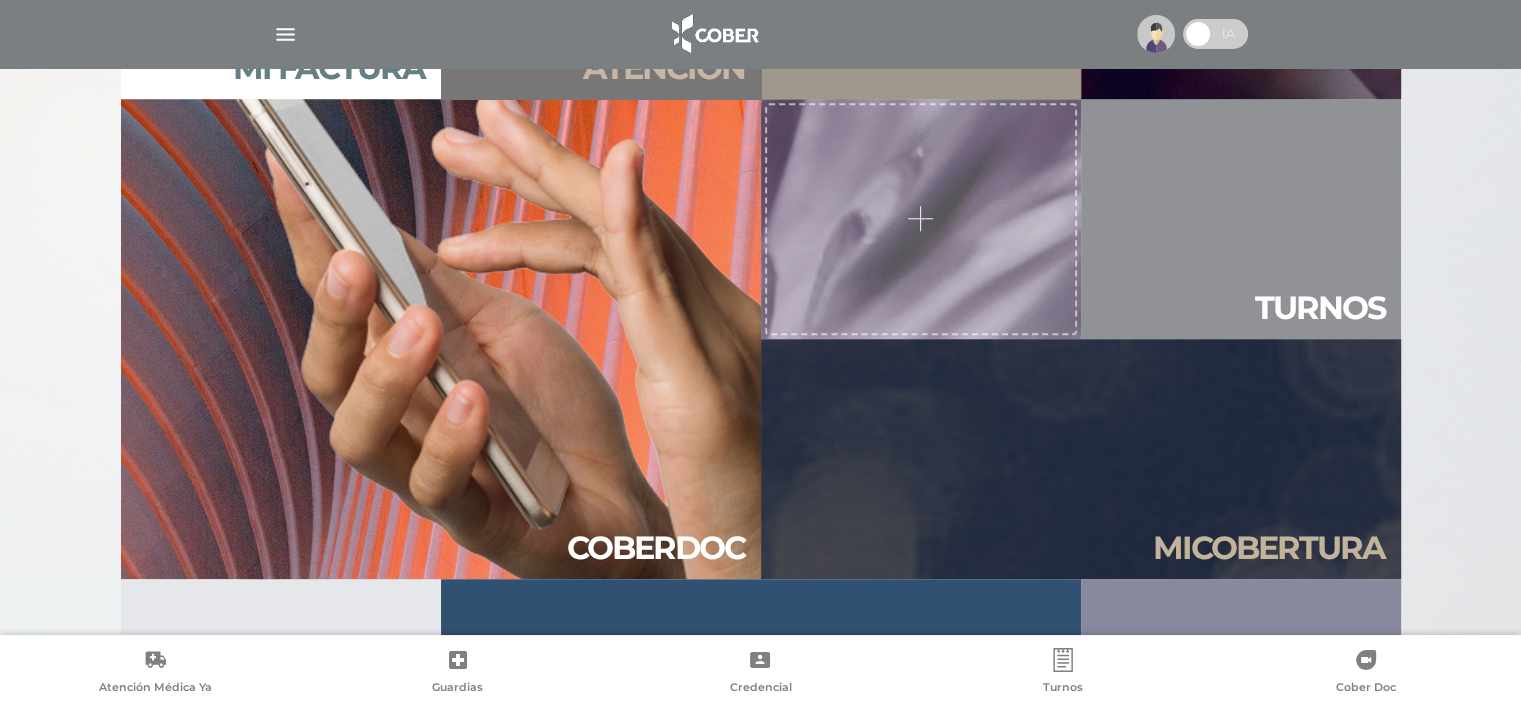 scroll, scrollTop: 2160, scrollLeft: 0, axis: vertical 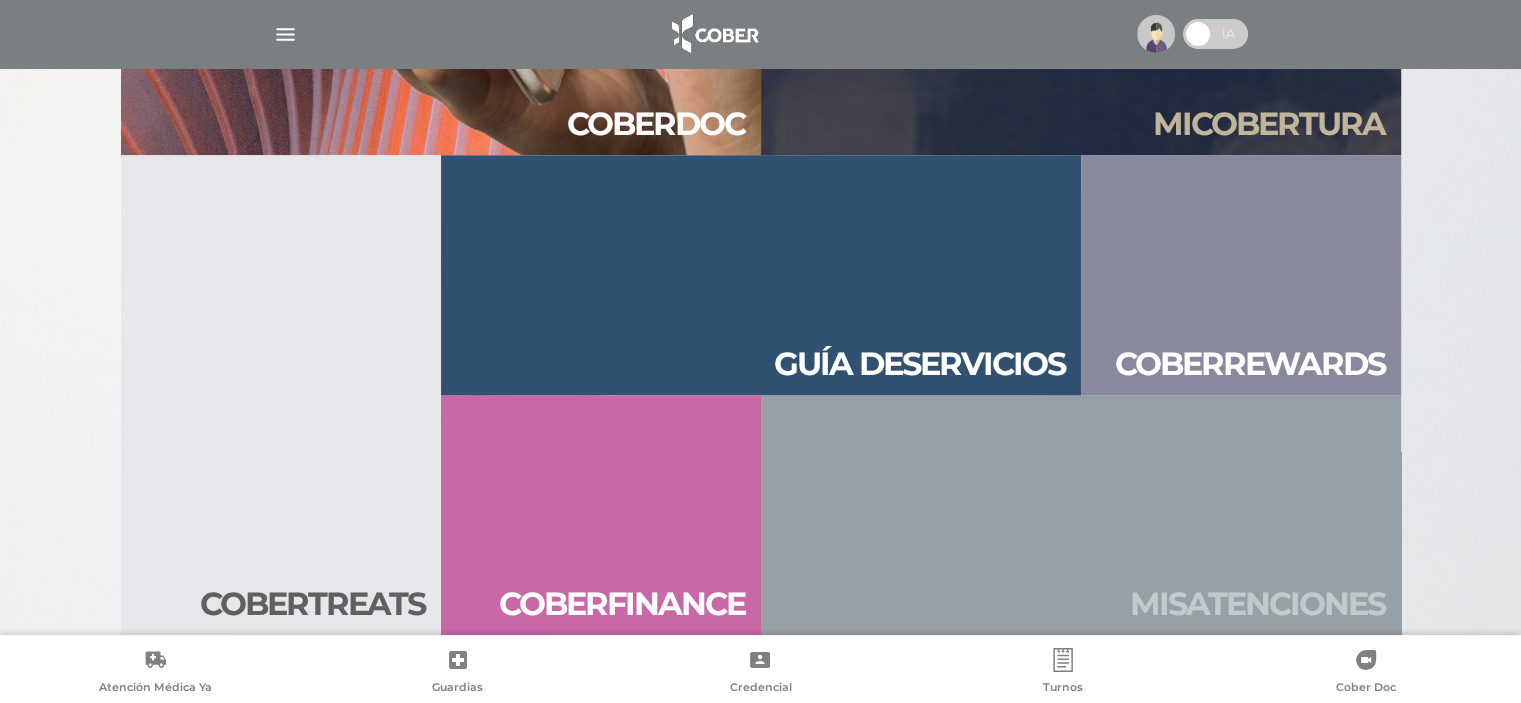 click on "Mis  aten ciones" at bounding box center [1081, 515] 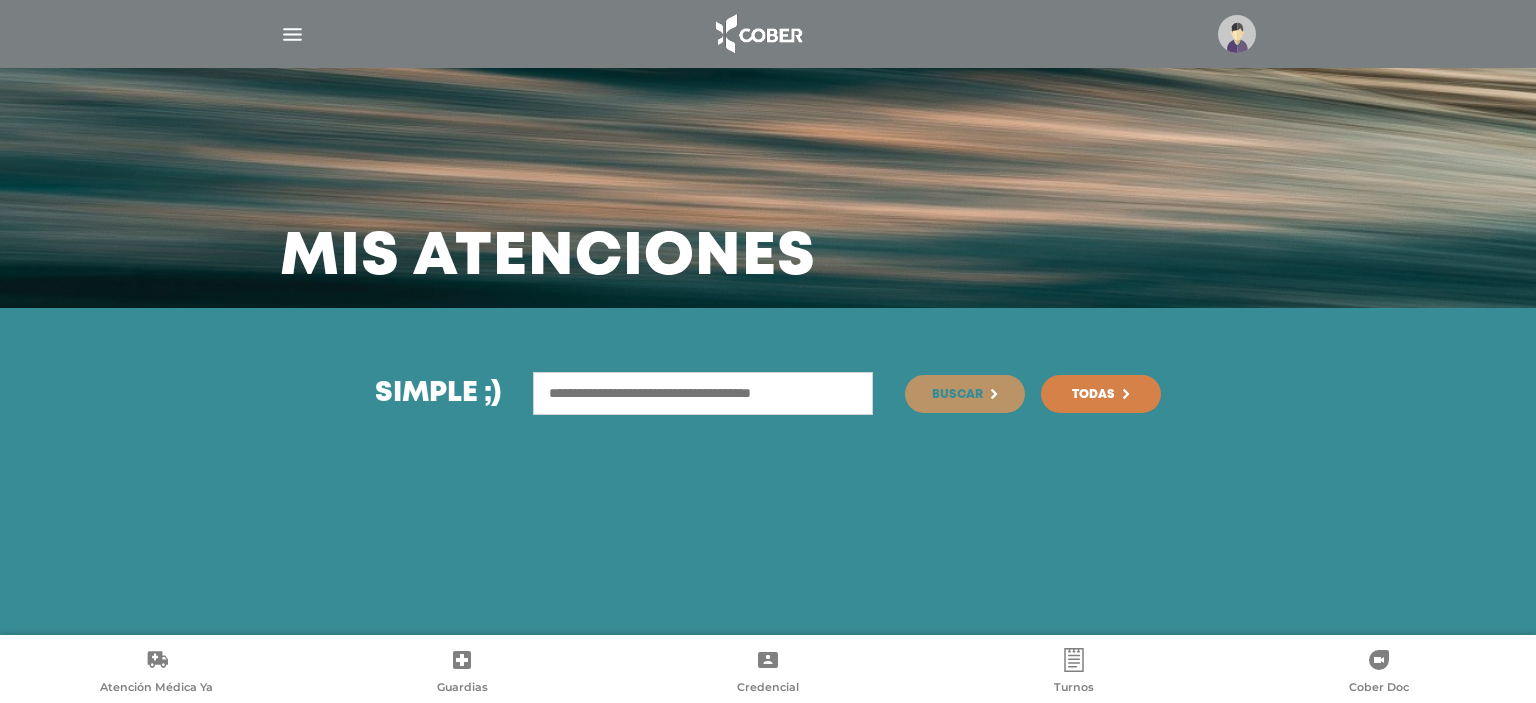 scroll, scrollTop: 0, scrollLeft: 0, axis: both 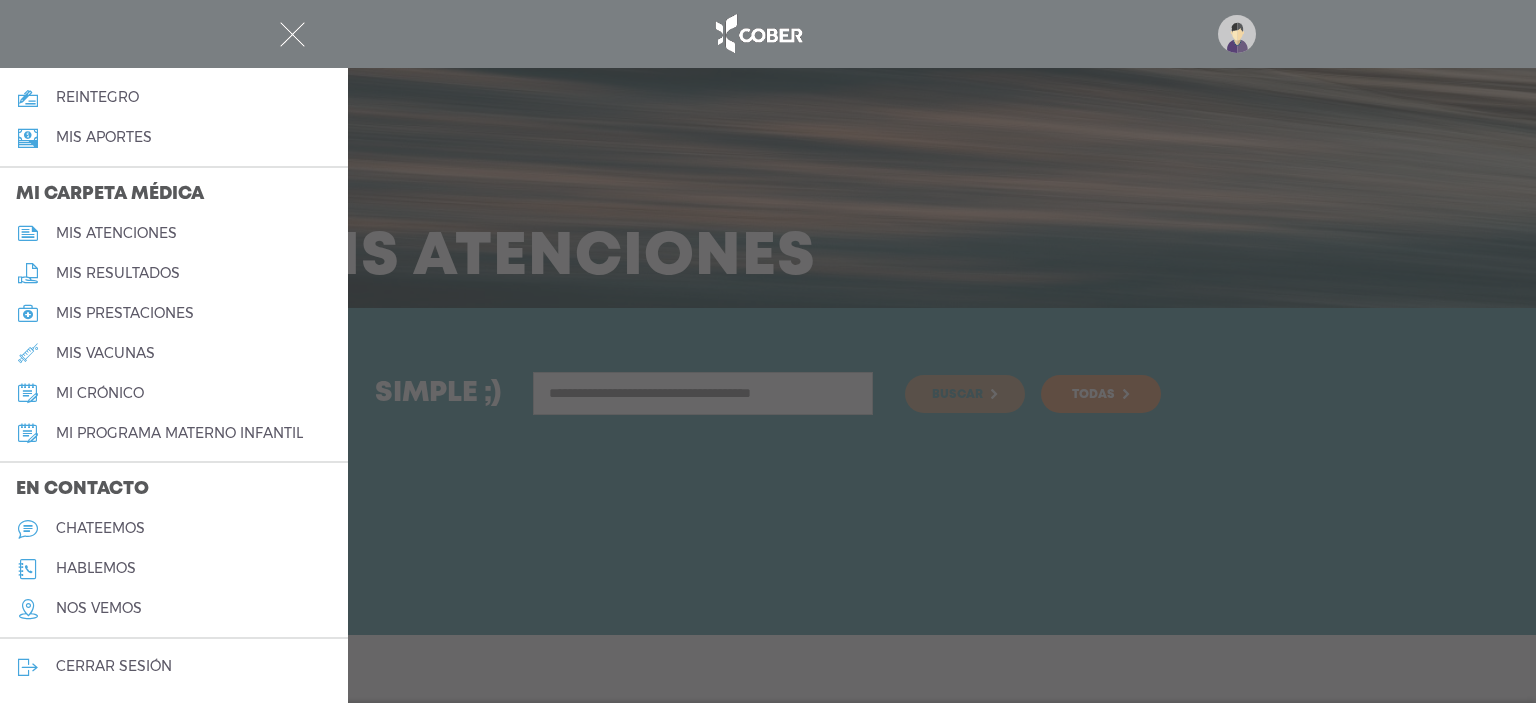 click on "nos vemos" at bounding box center (99, 608) 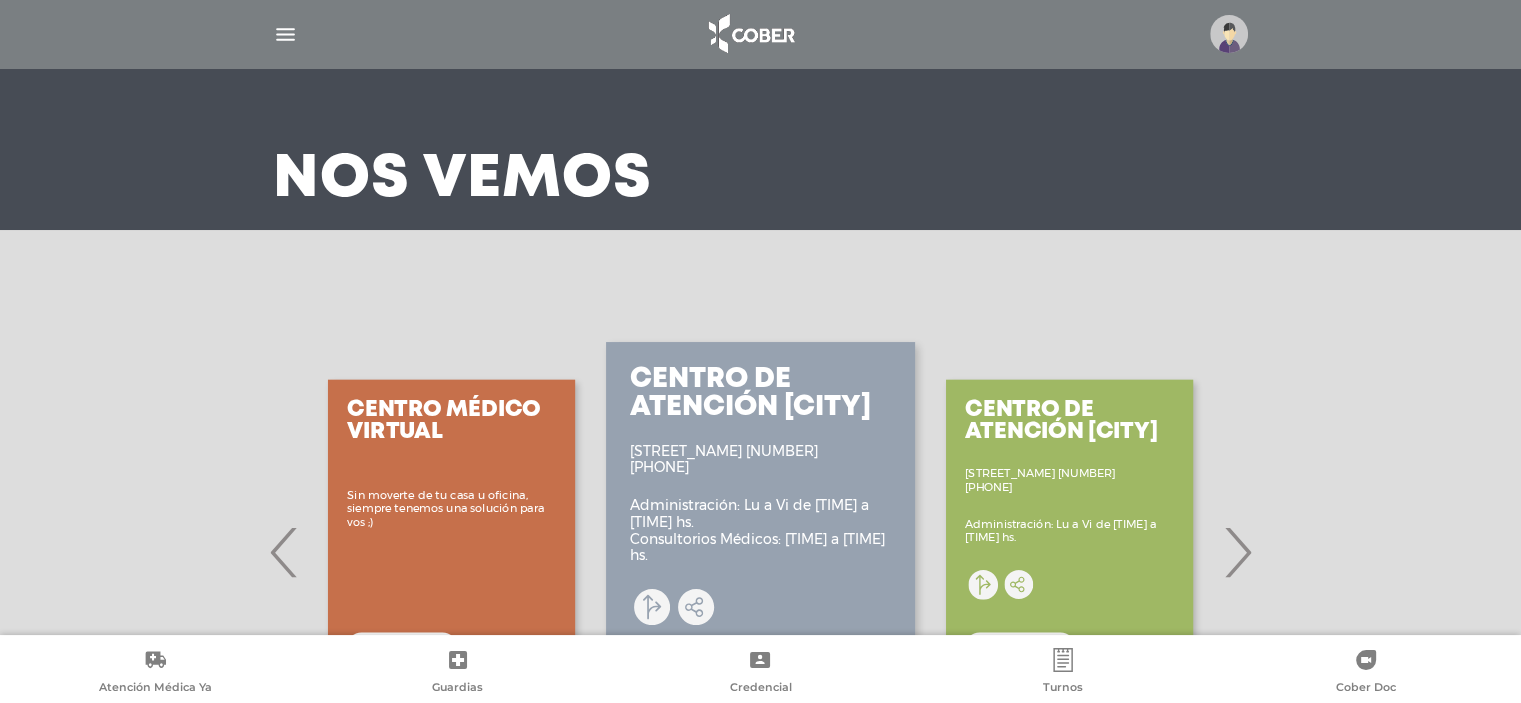 scroll, scrollTop: 200, scrollLeft: 0, axis: vertical 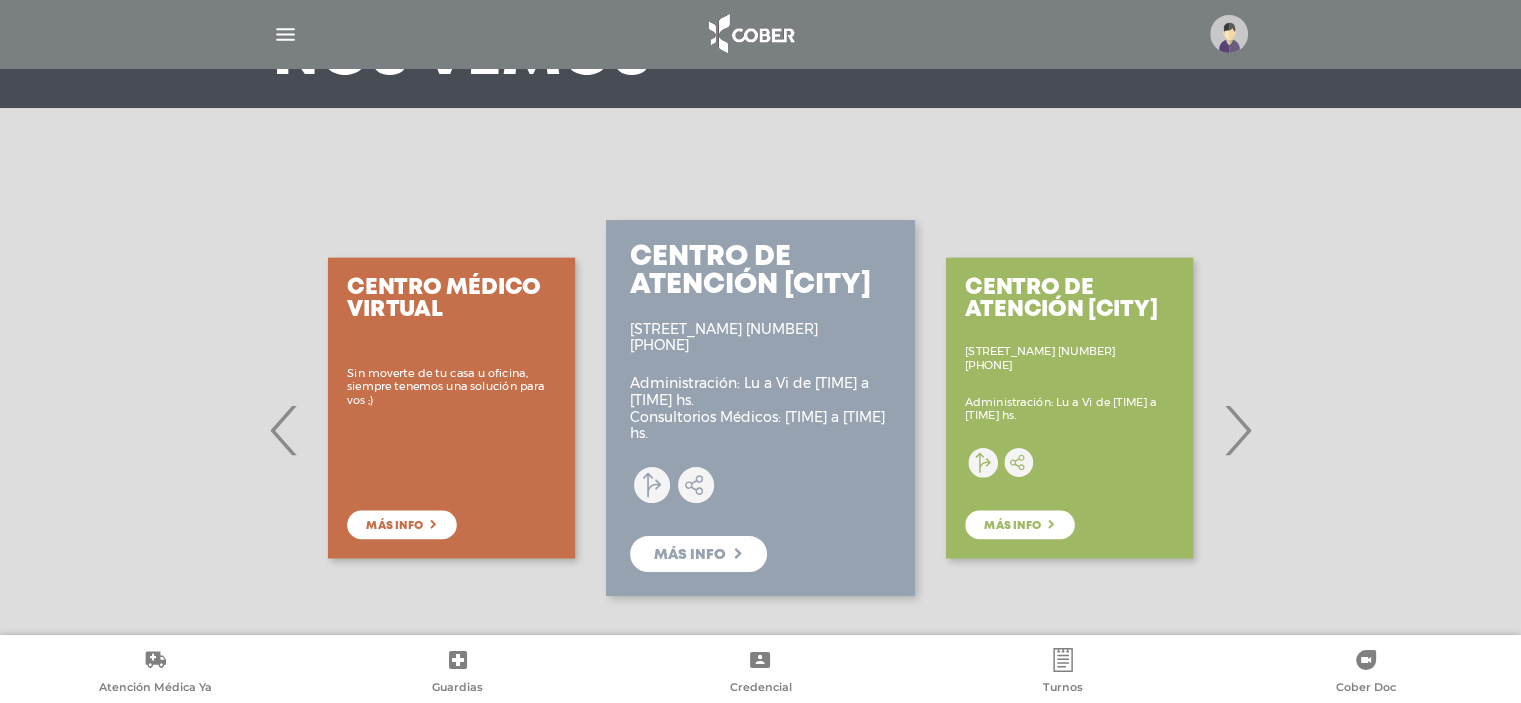 click on "Centro de Atención [CITY]
[STREET_NAME] [NUMBER]
[PHONE]
Administración: Lu a Vi de [TIME] a [TIME] hs.
Más info" at bounding box center (1069, 408) 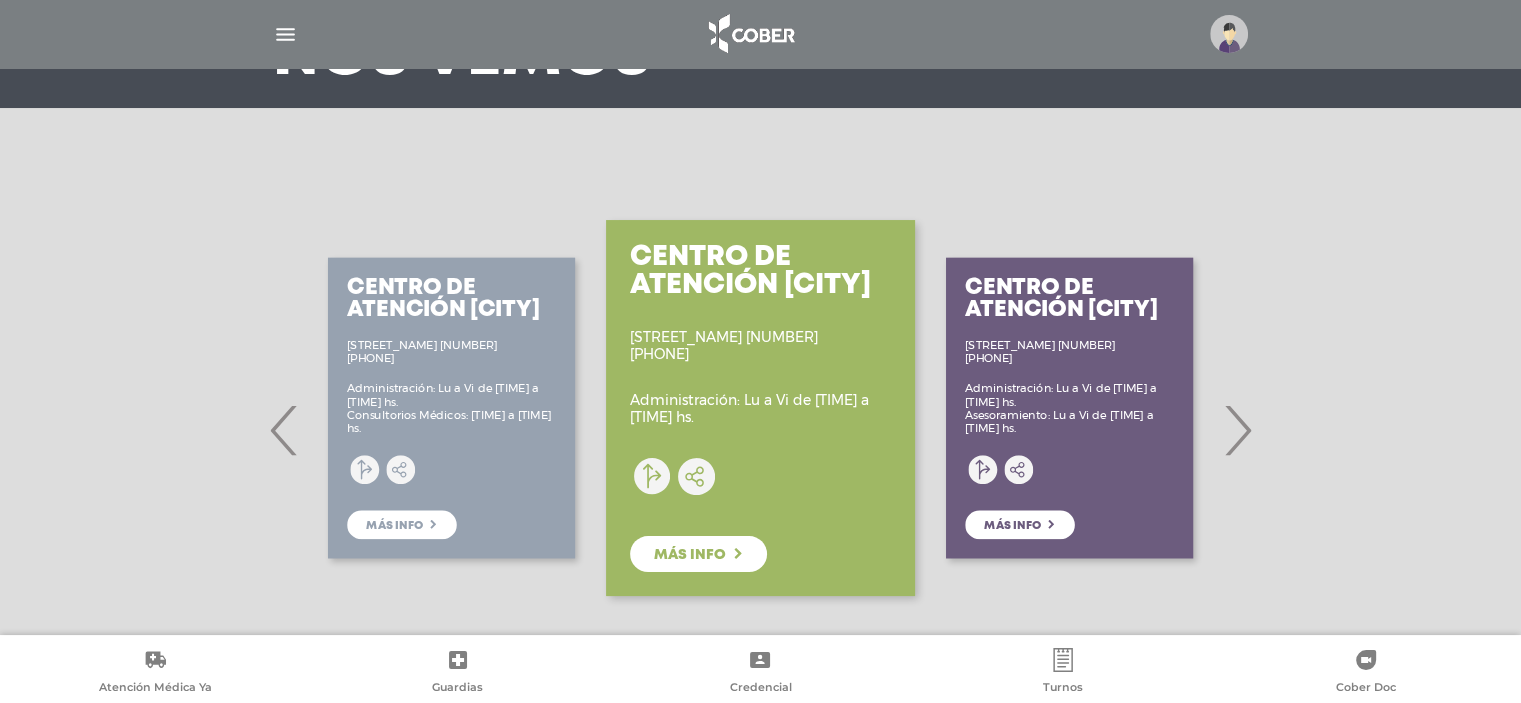 click on "›" at bounding box center (1237, 430) 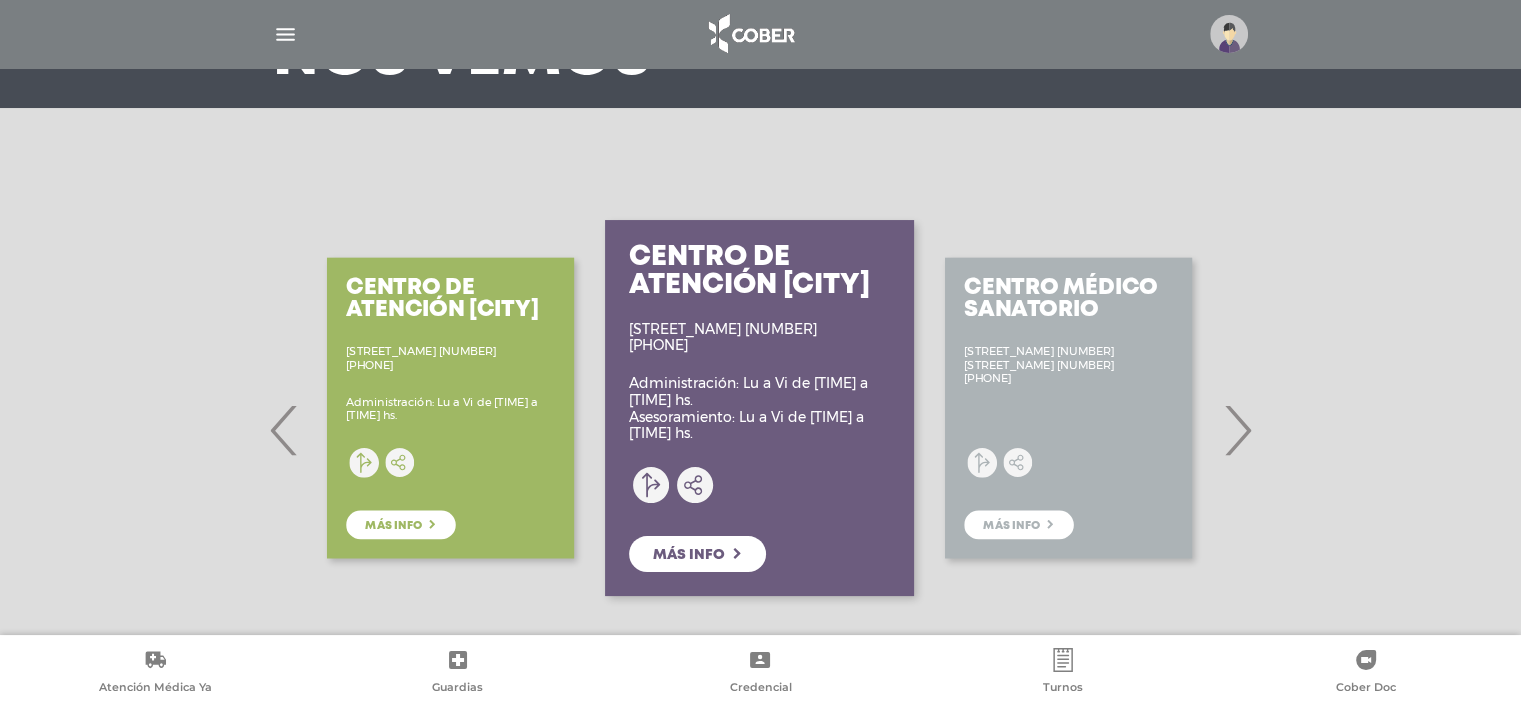 click on "›" at bounding box center [1237, 430] 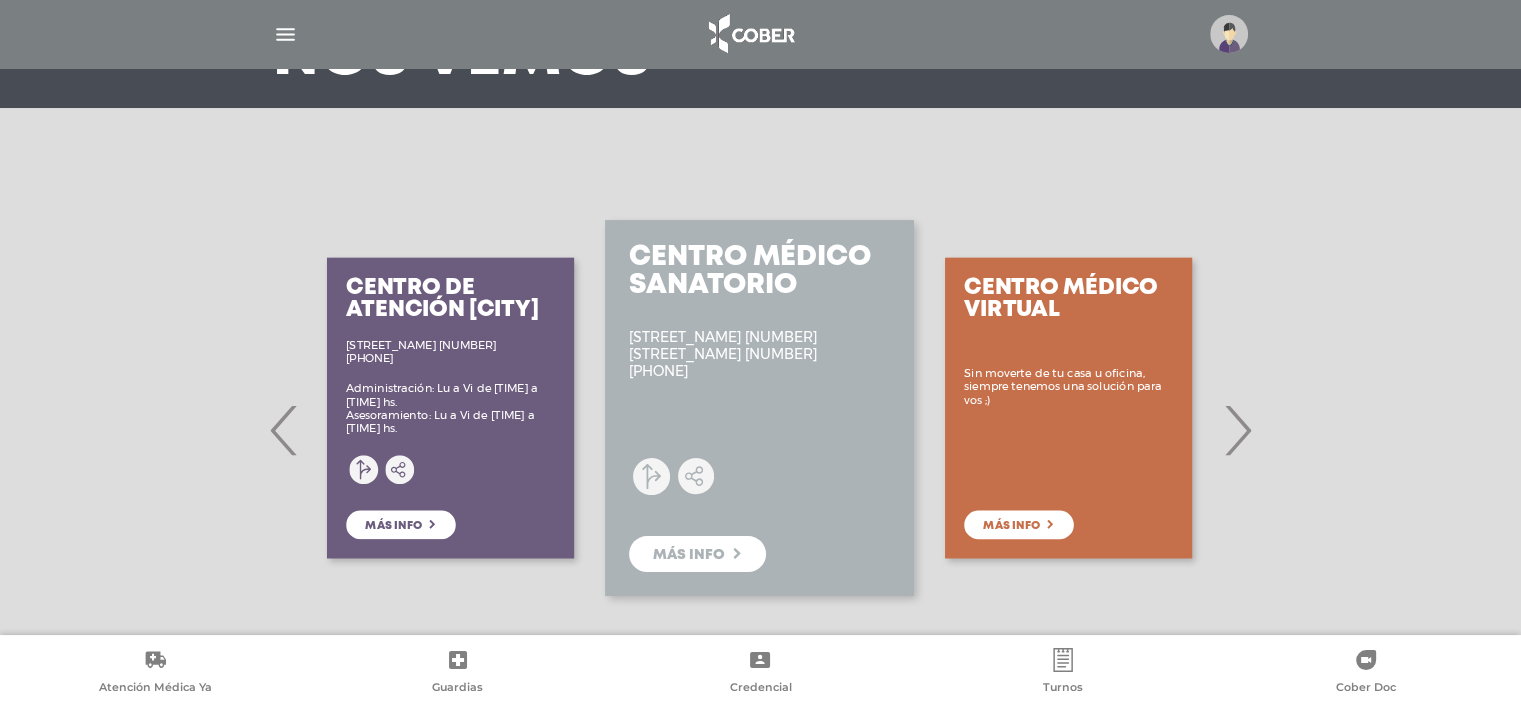 click on "›" at bounding box center (1237, 430) 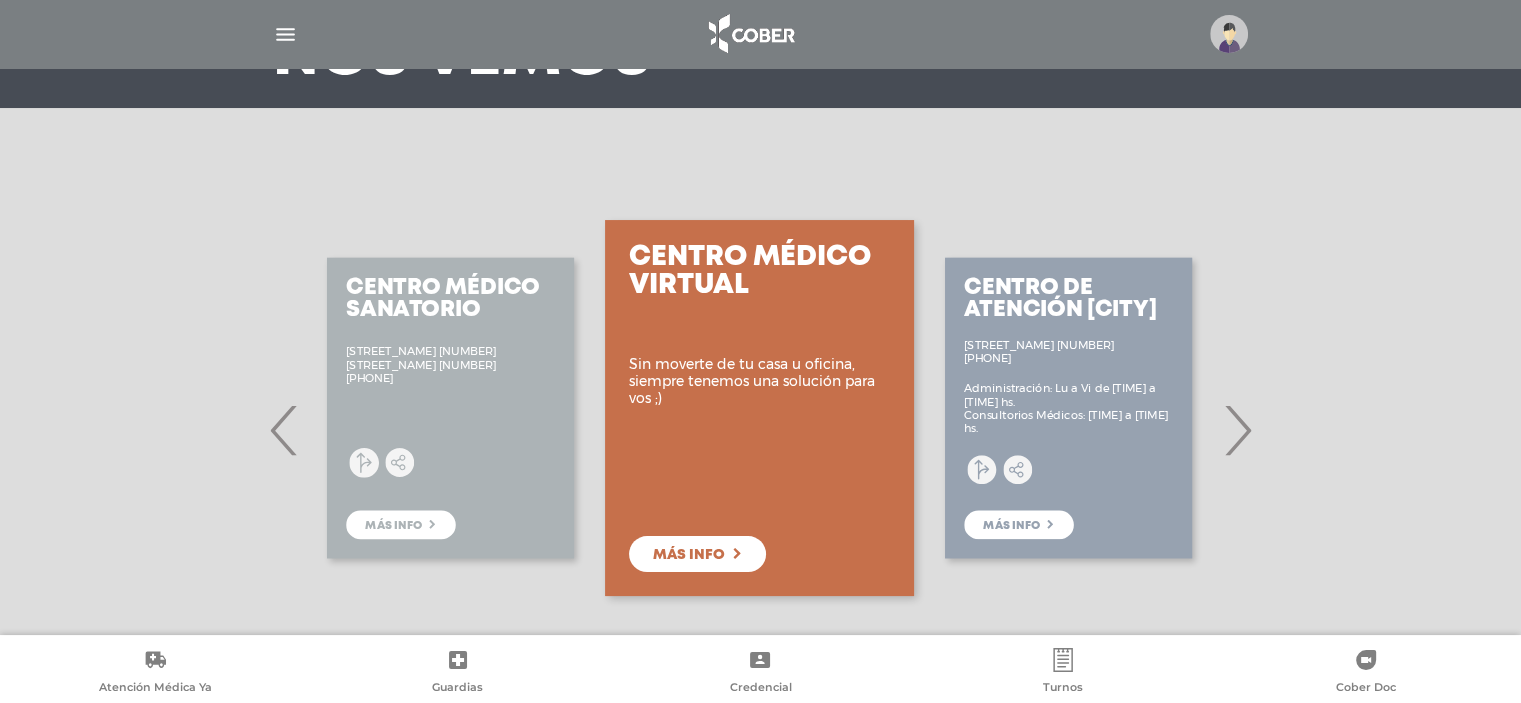 click on "›" at bounding box center [1237, 430] 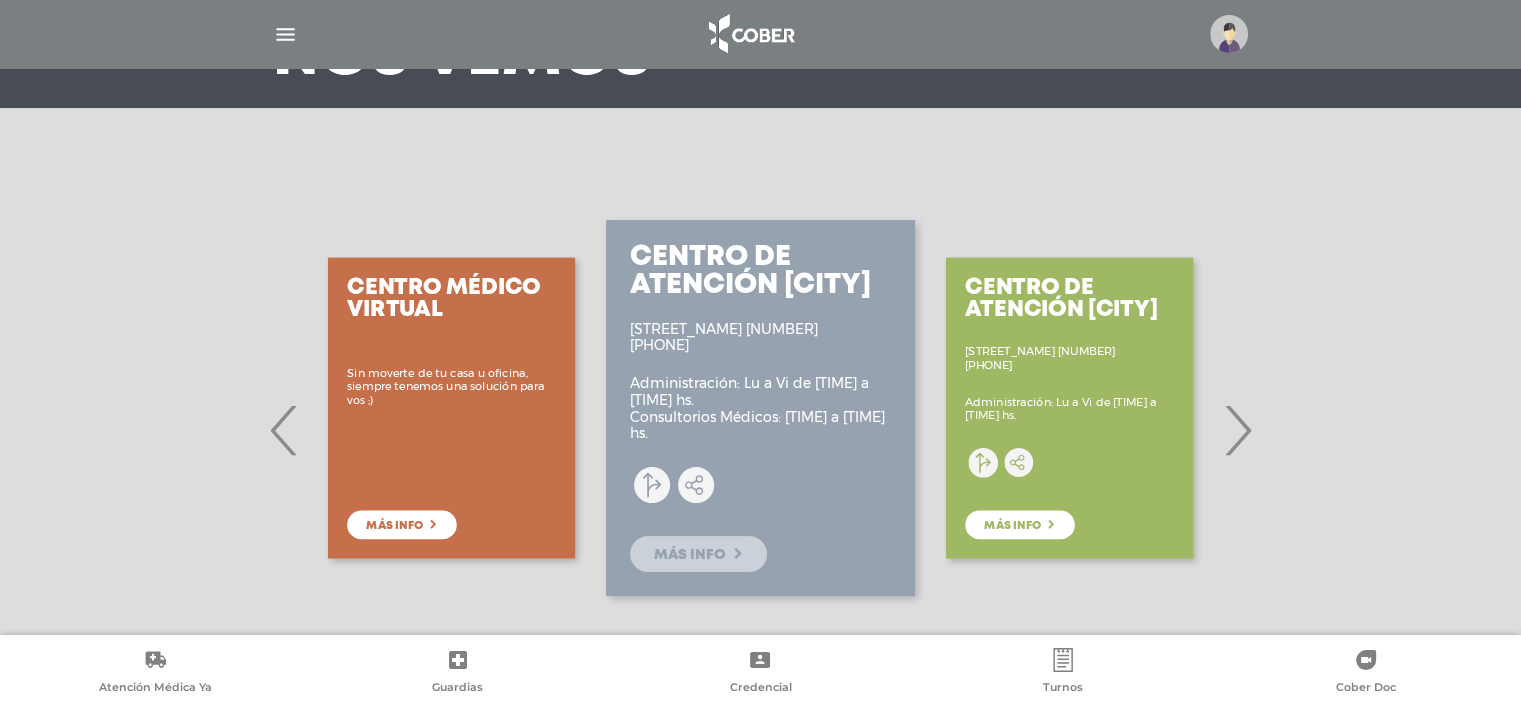 click on "Más info" at bounding box center [690, 555] 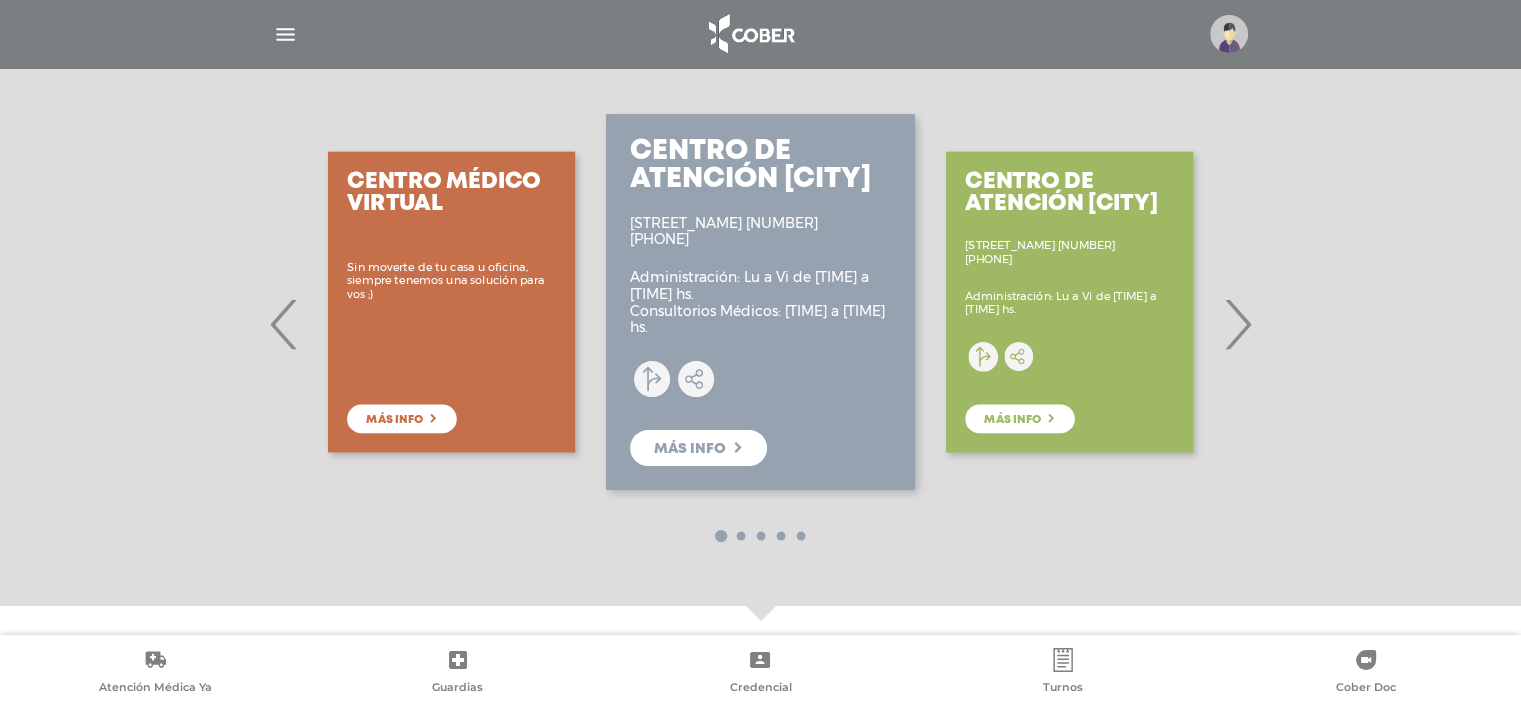 scroll, scrollTop: 276, scrollLeft: 0, axis: vertical 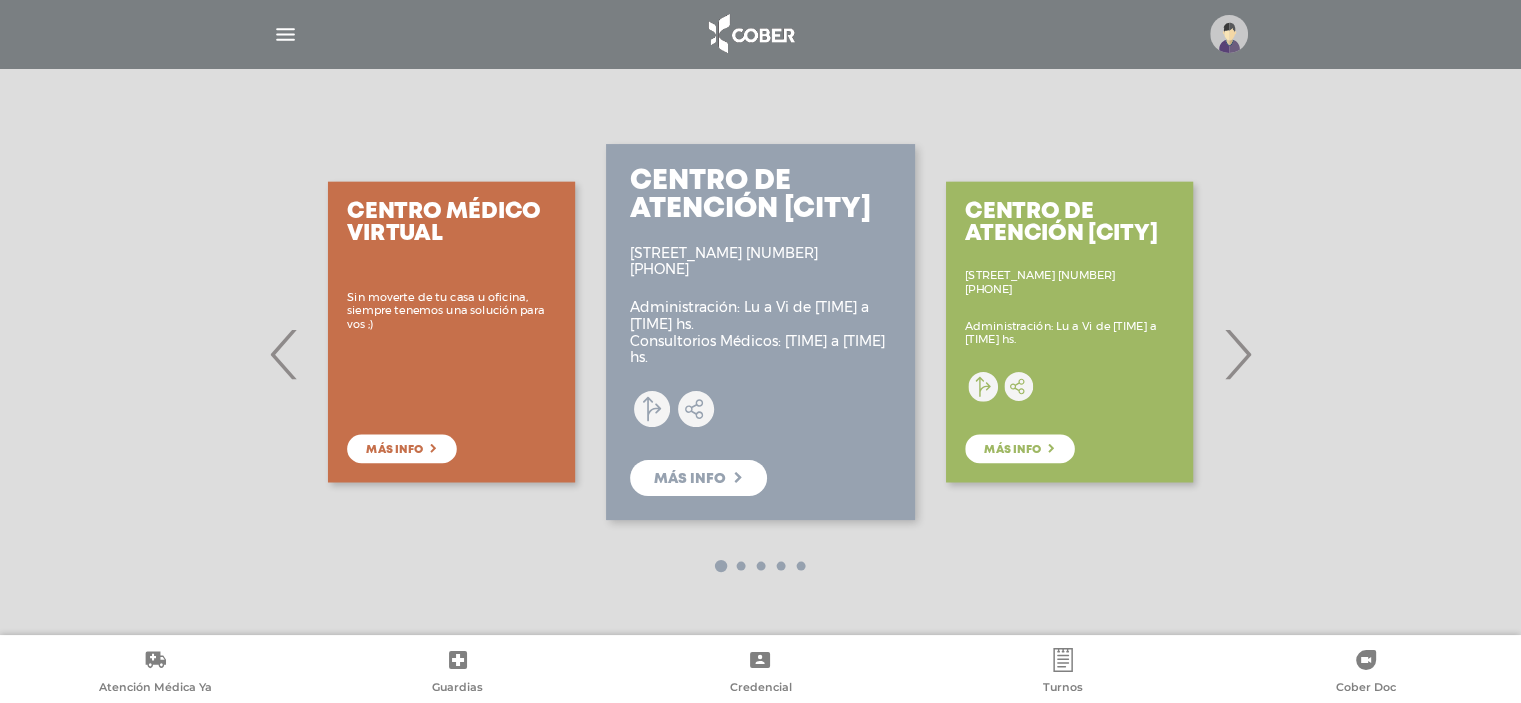 click on "›" at bounding box center (1237, 354) 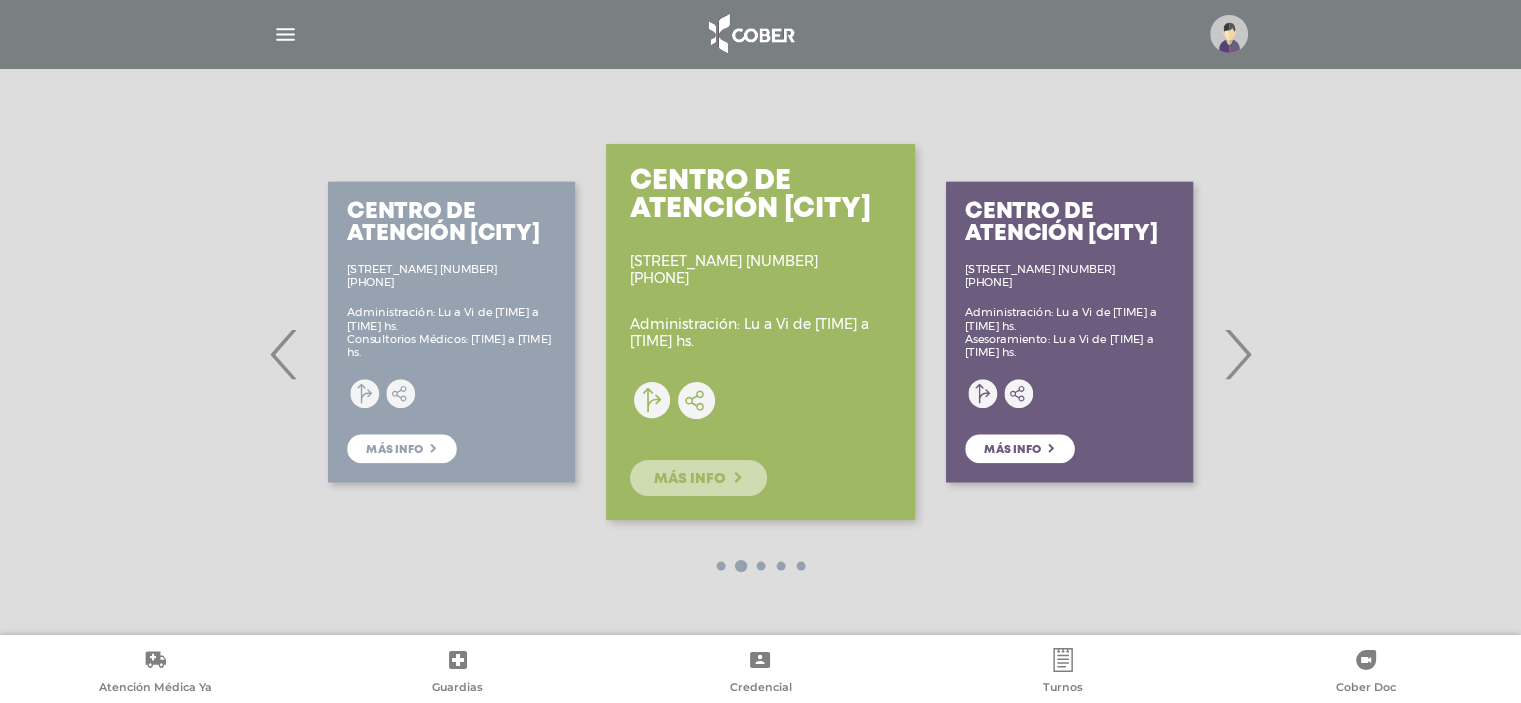 click on "Más info" at bounding box center [690, 479] 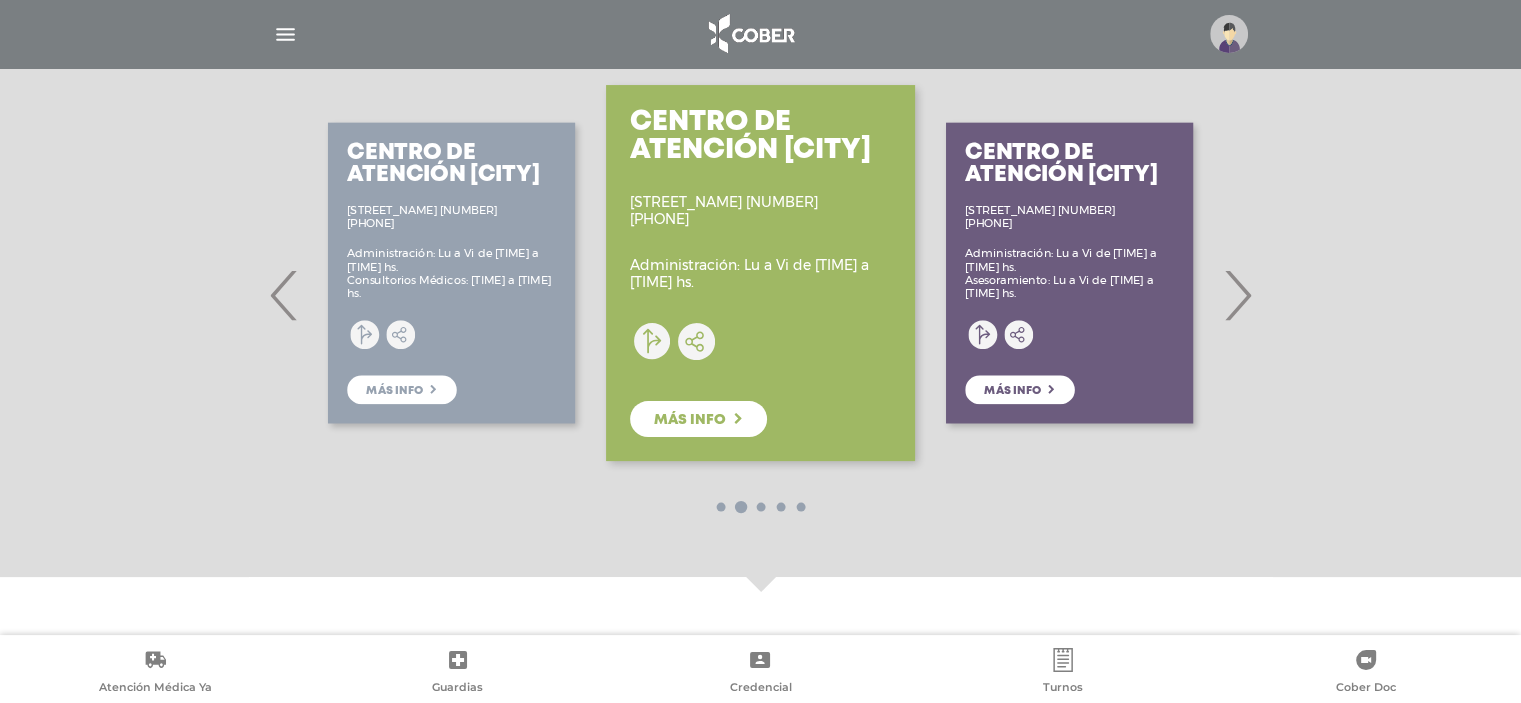 scroll, scrollTop: 277, scrollLeft: 0, axis: vertical 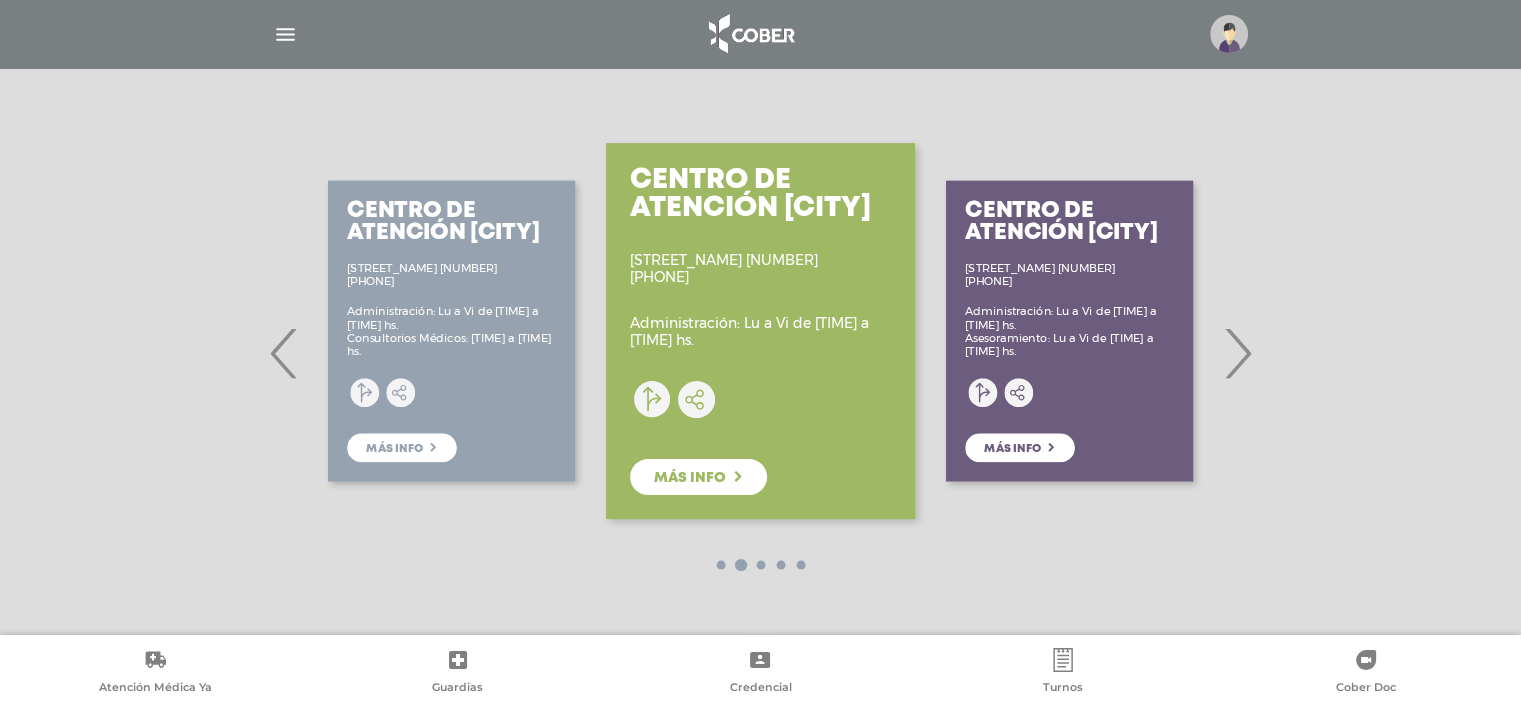 click on "›" at bounding box center (1237, 353) 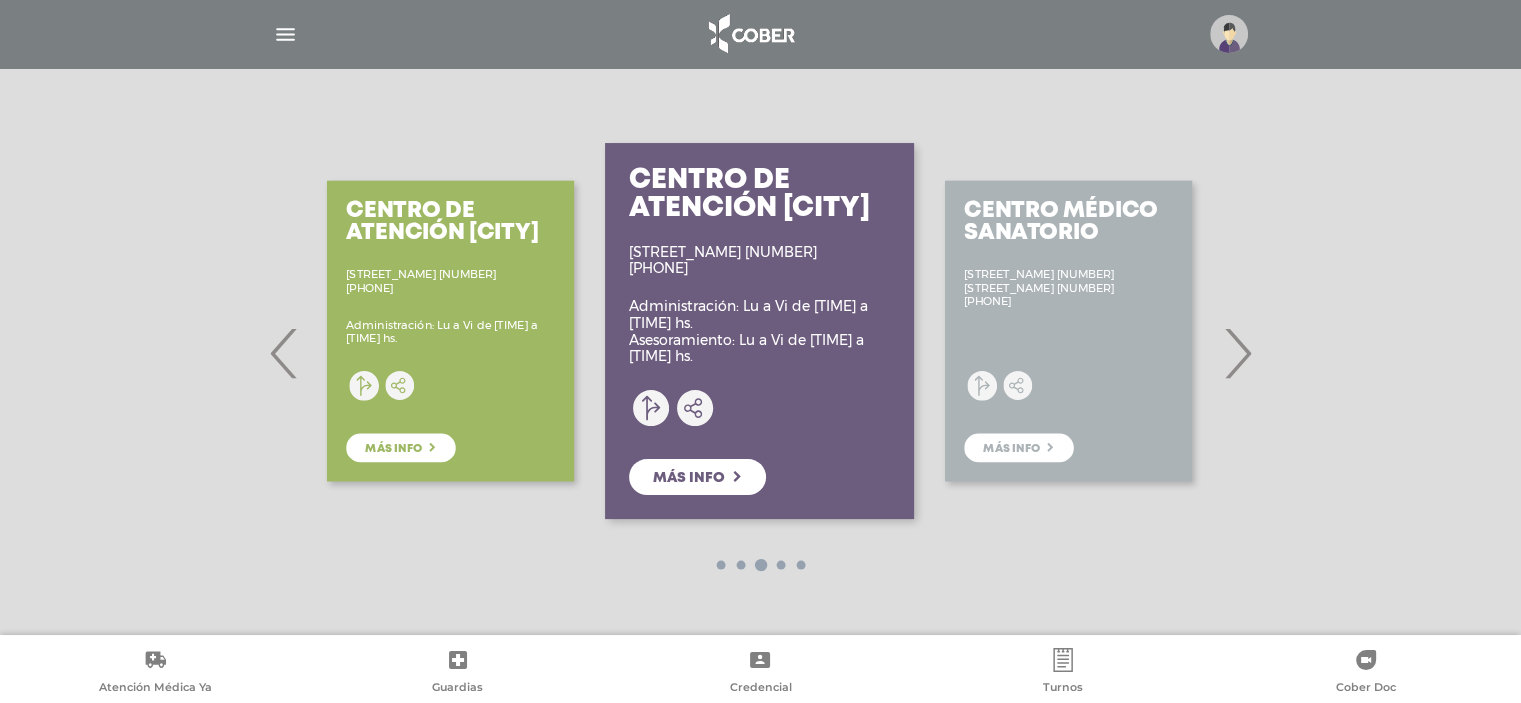 click on "Más info" at bounding box center (689, 478) 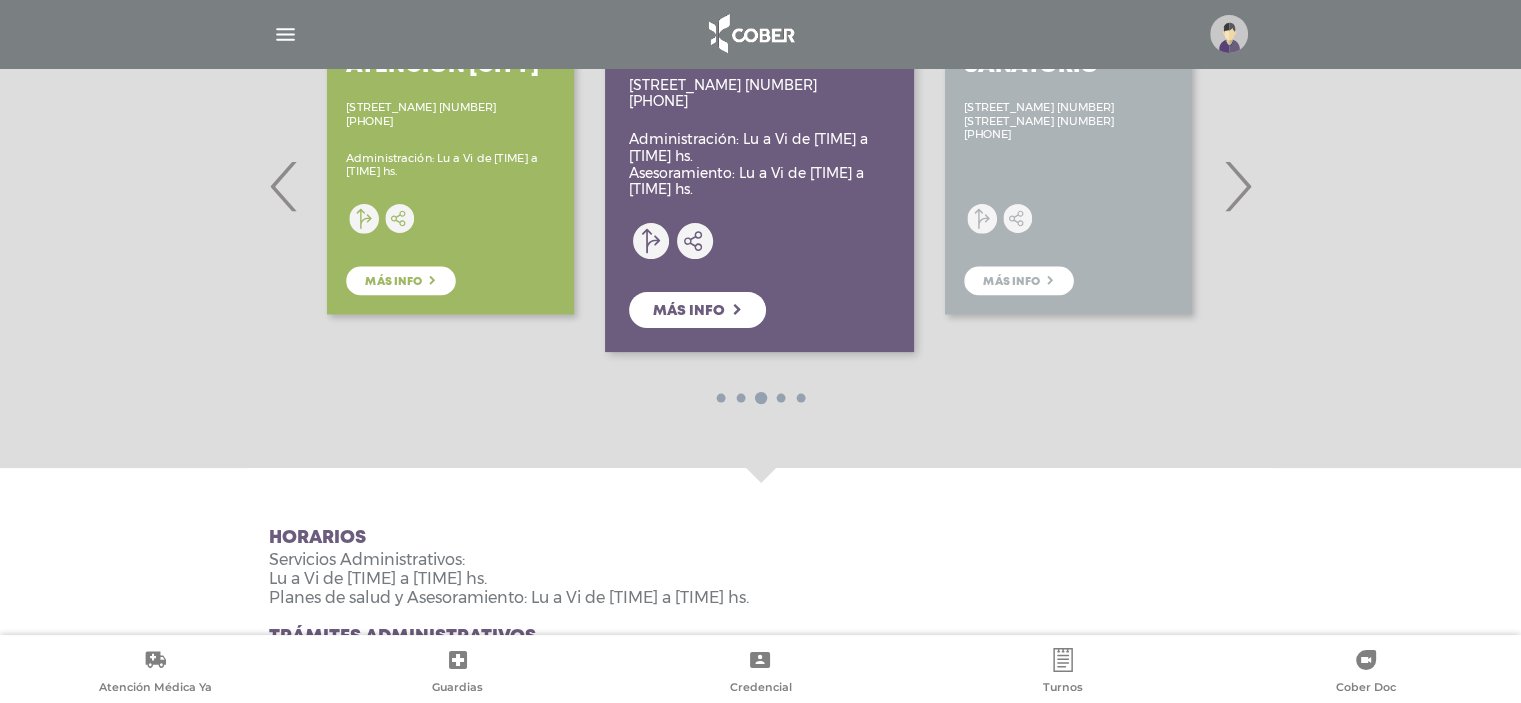 scroll, scrollTop: 336, scrollLeft: 0, axis: vertical 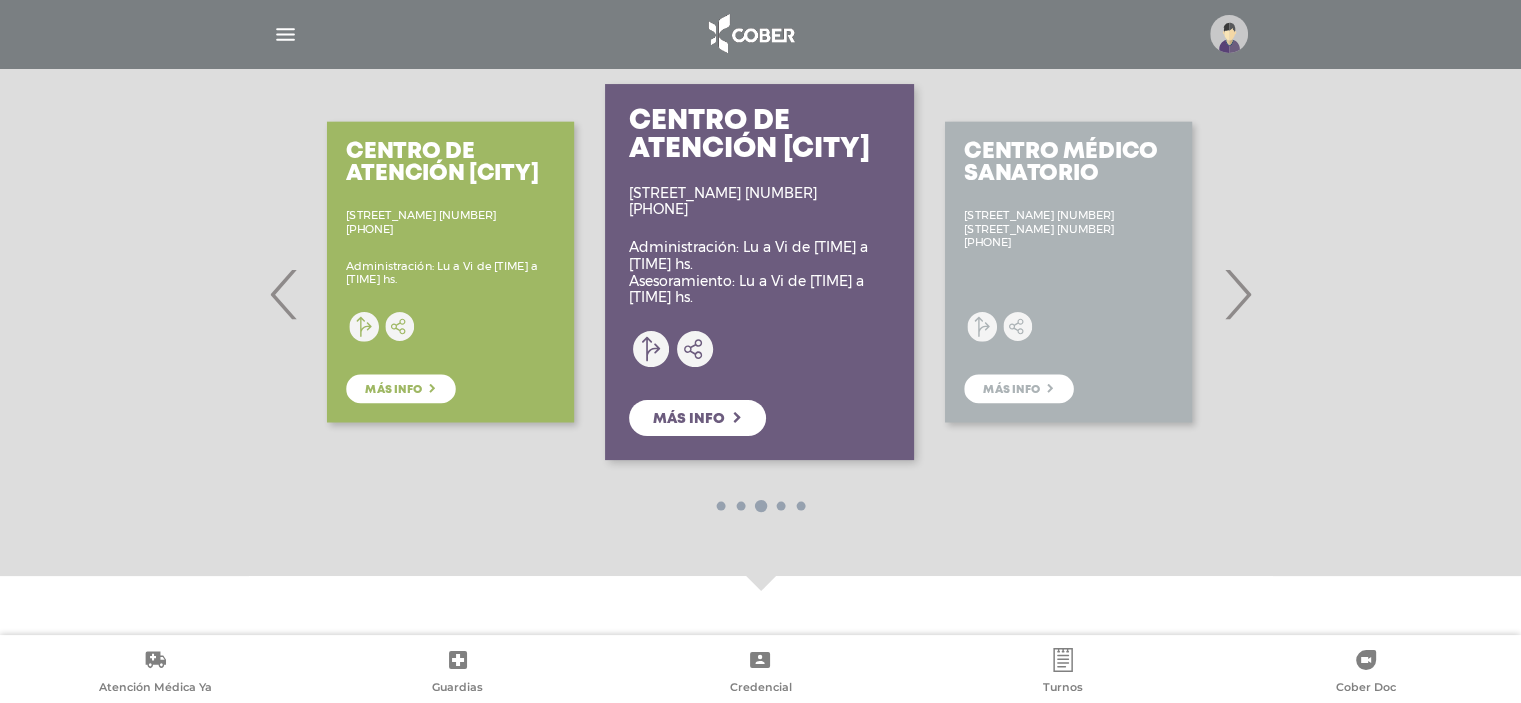 click on "›" at bounding box center [1237, 294] 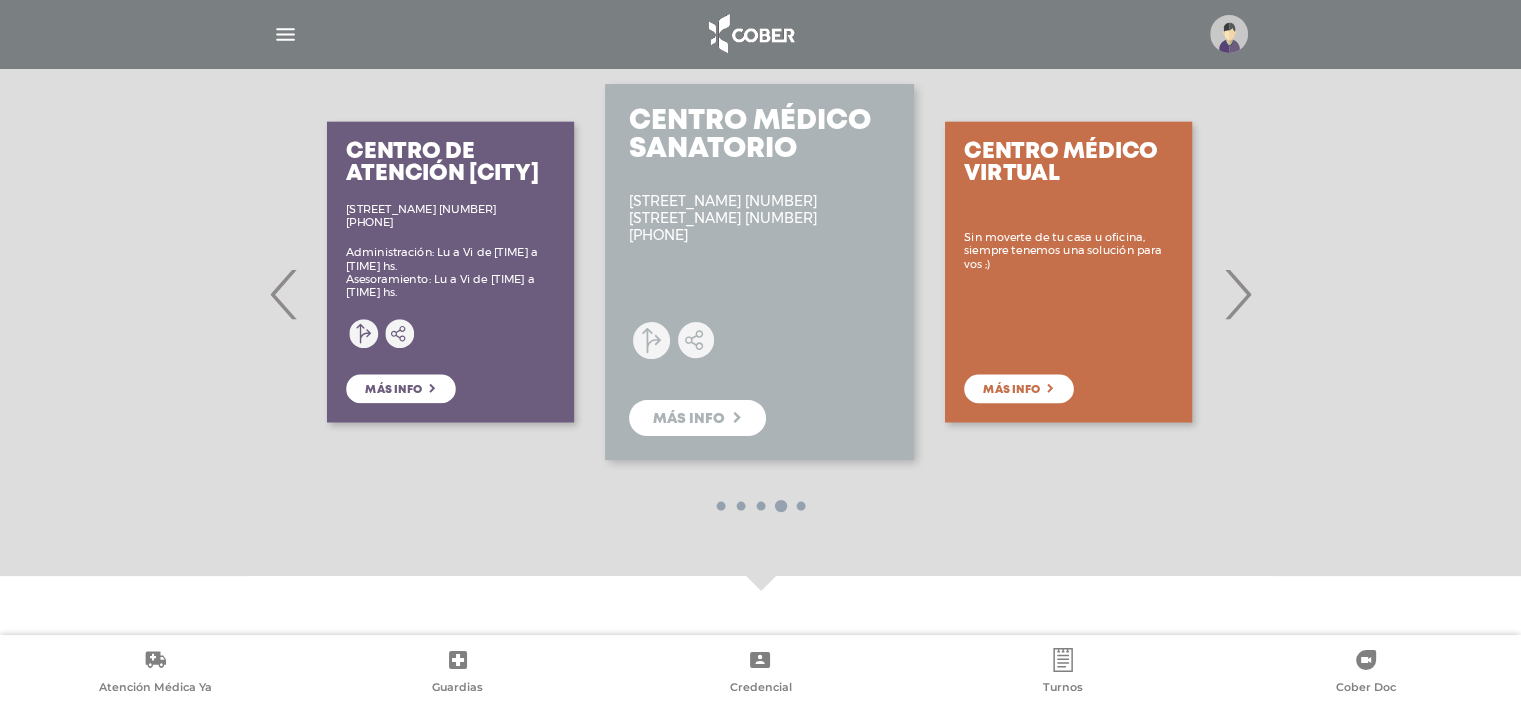 click on "Más info" at bounding box center (689, 419) 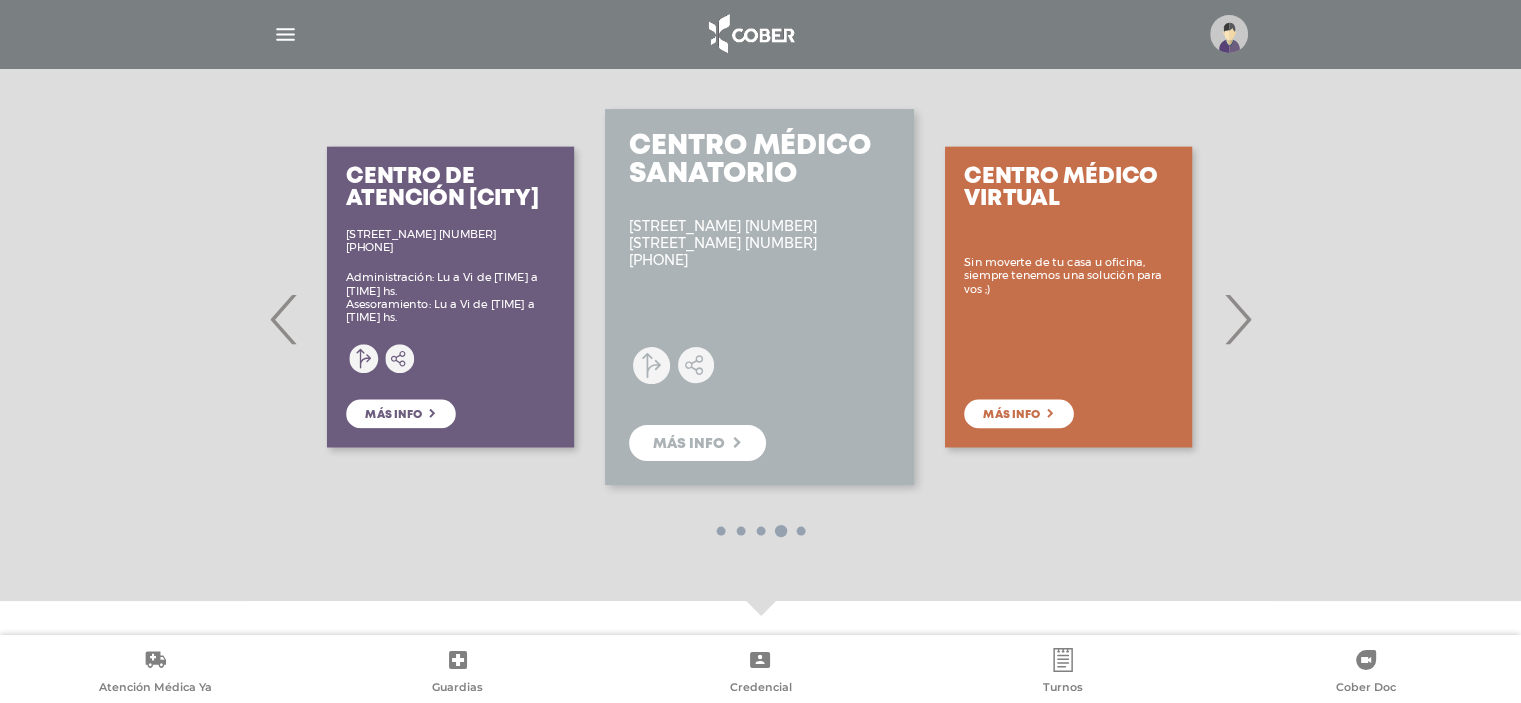 scroll, scrollTop: 282, scrollLeft: 0, axis: vertical 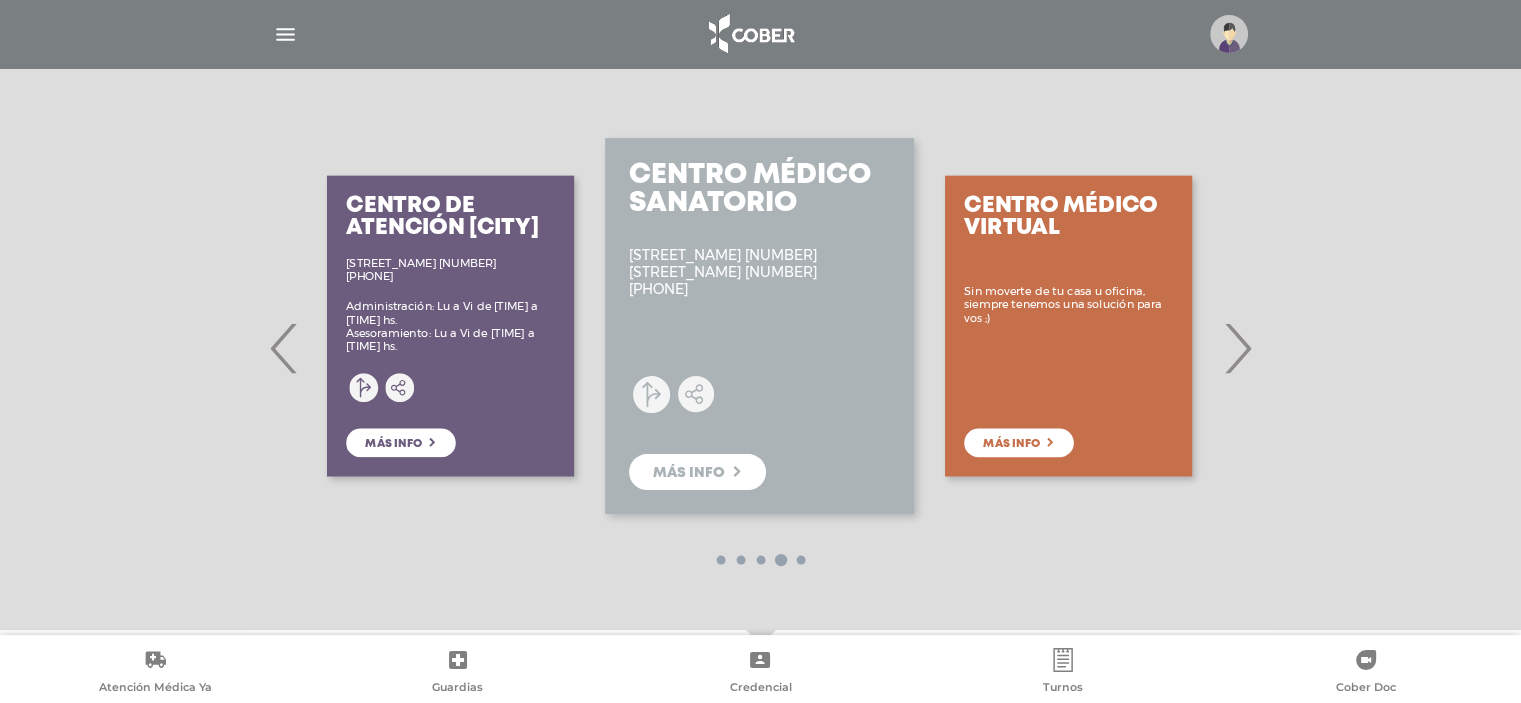 click on "›" at bounding box center [1237, 348] 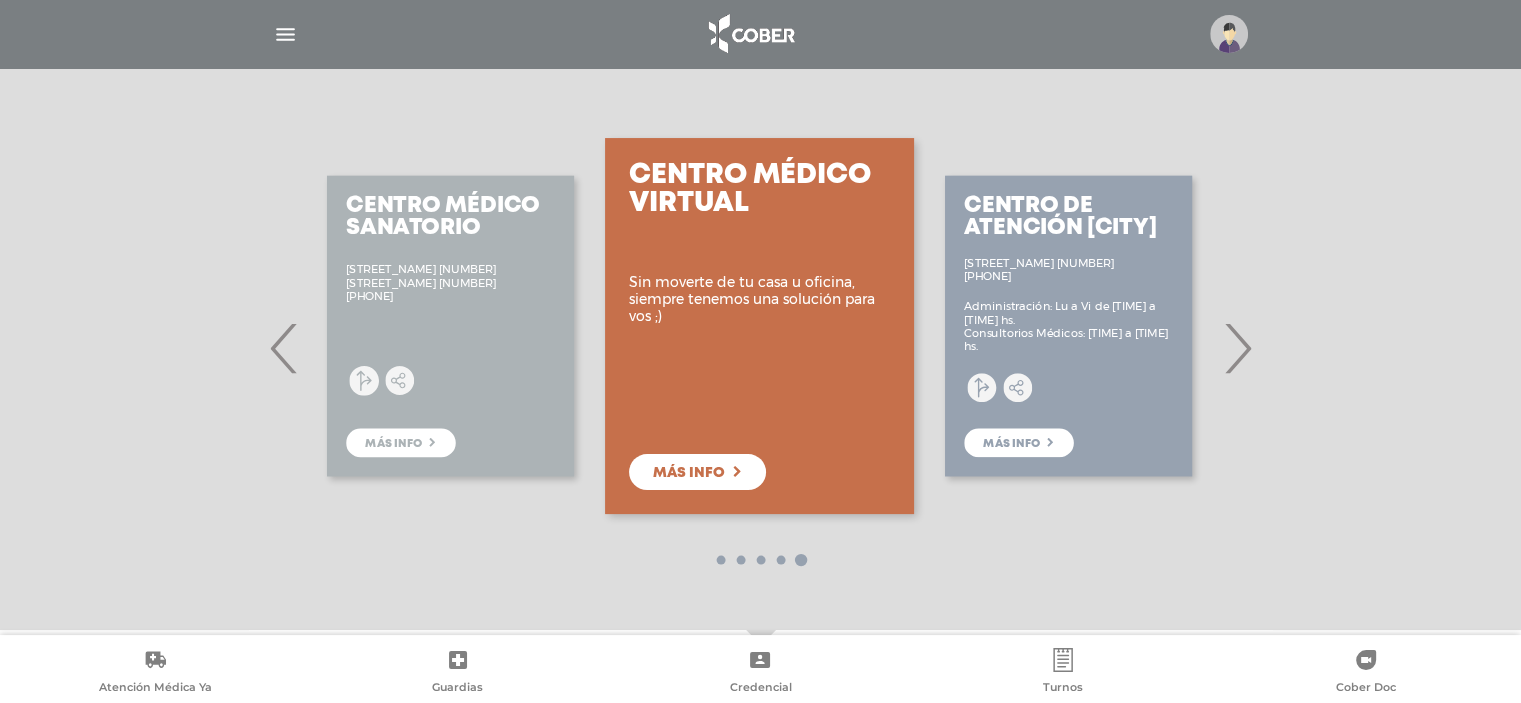 click on "Más info" at bounding box center [689, 473] 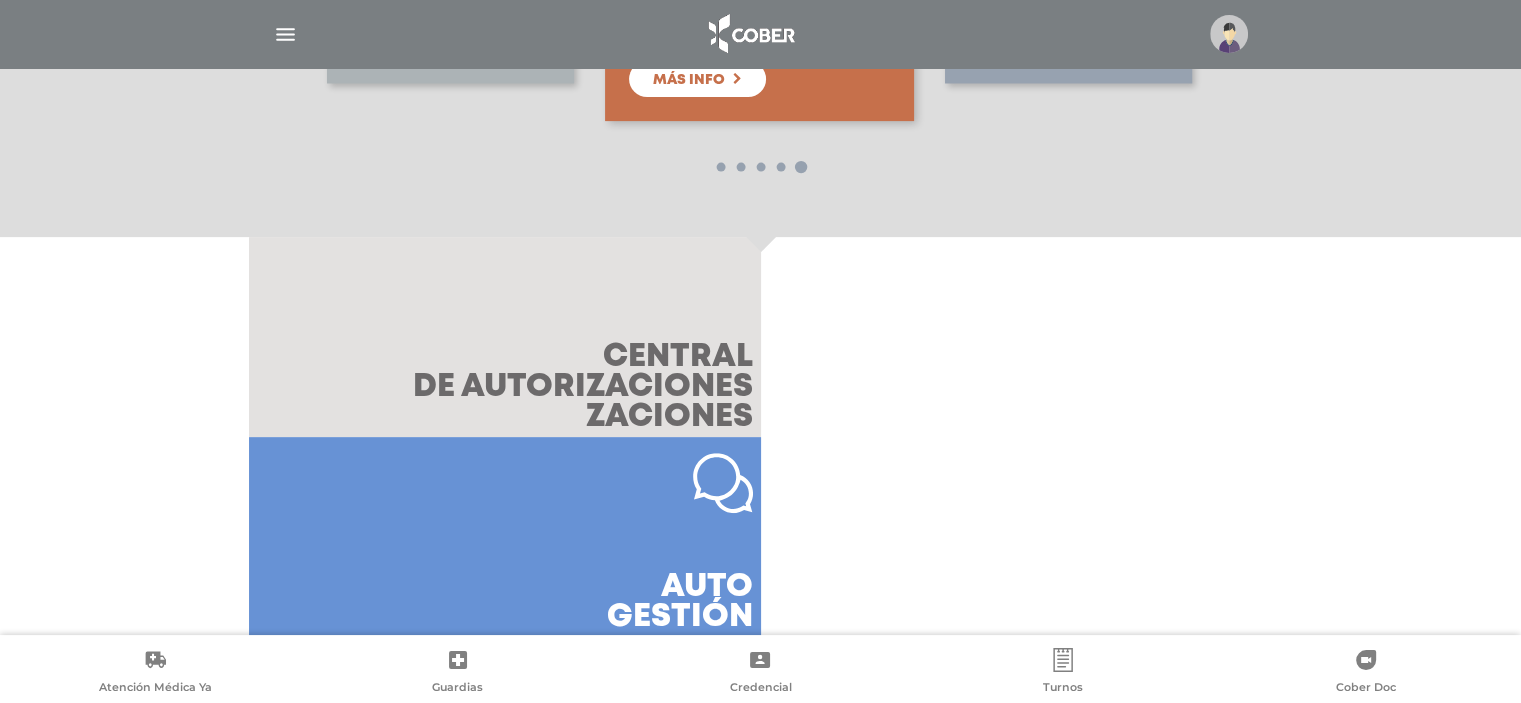 scroll, scrollTop: 676, scrollLeft: 0, axis: vertical 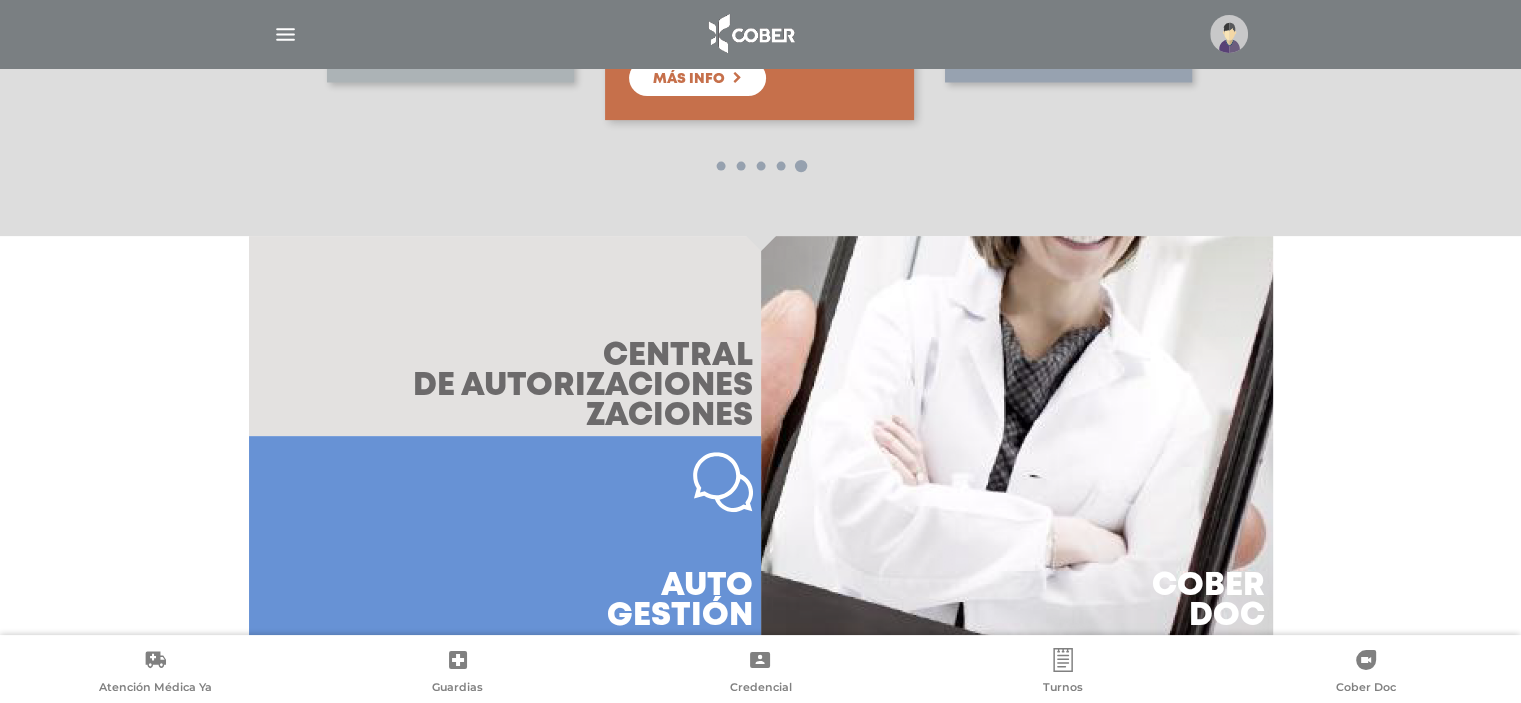click on "central de autori zaciones" at bounding box center (583, 387) 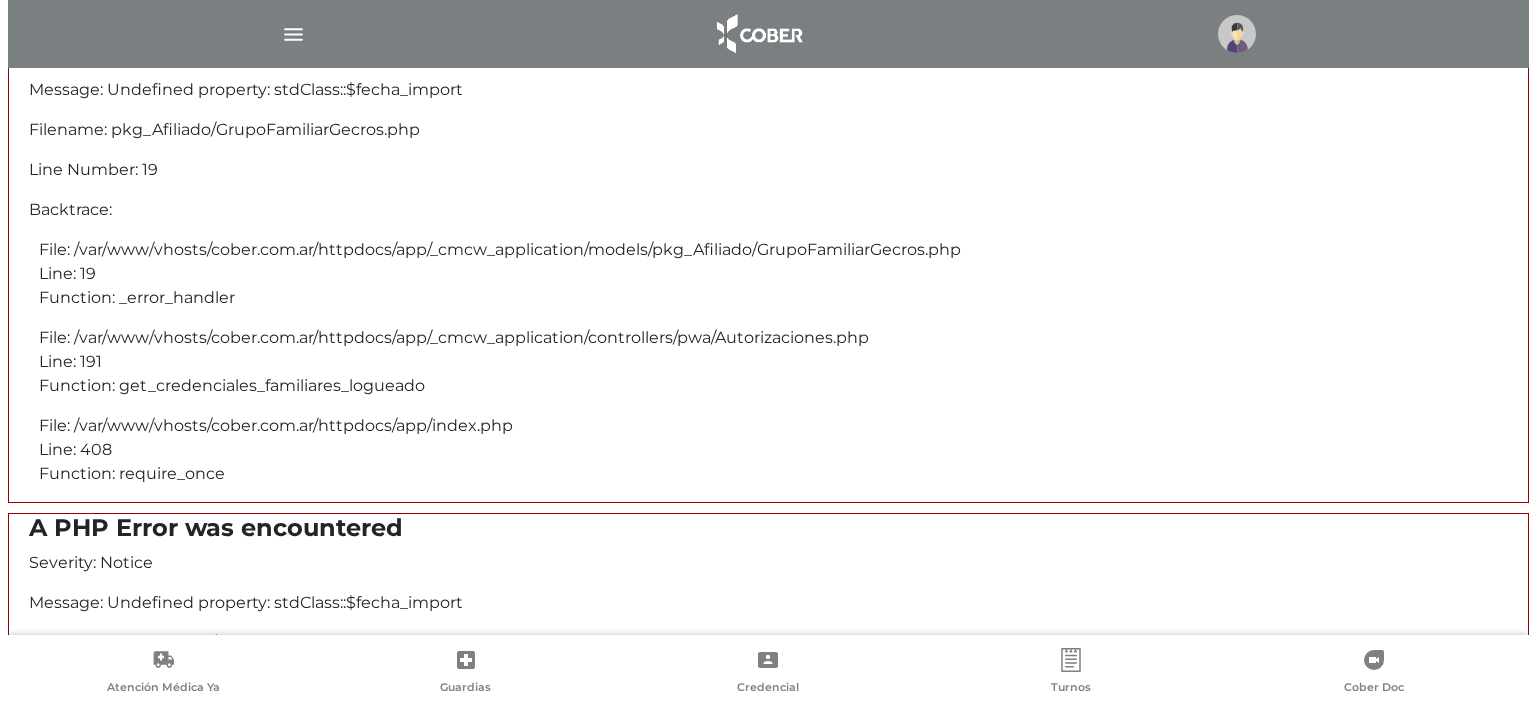 scroll, scrollTop: 0, scrollLeft: 0, axis: both 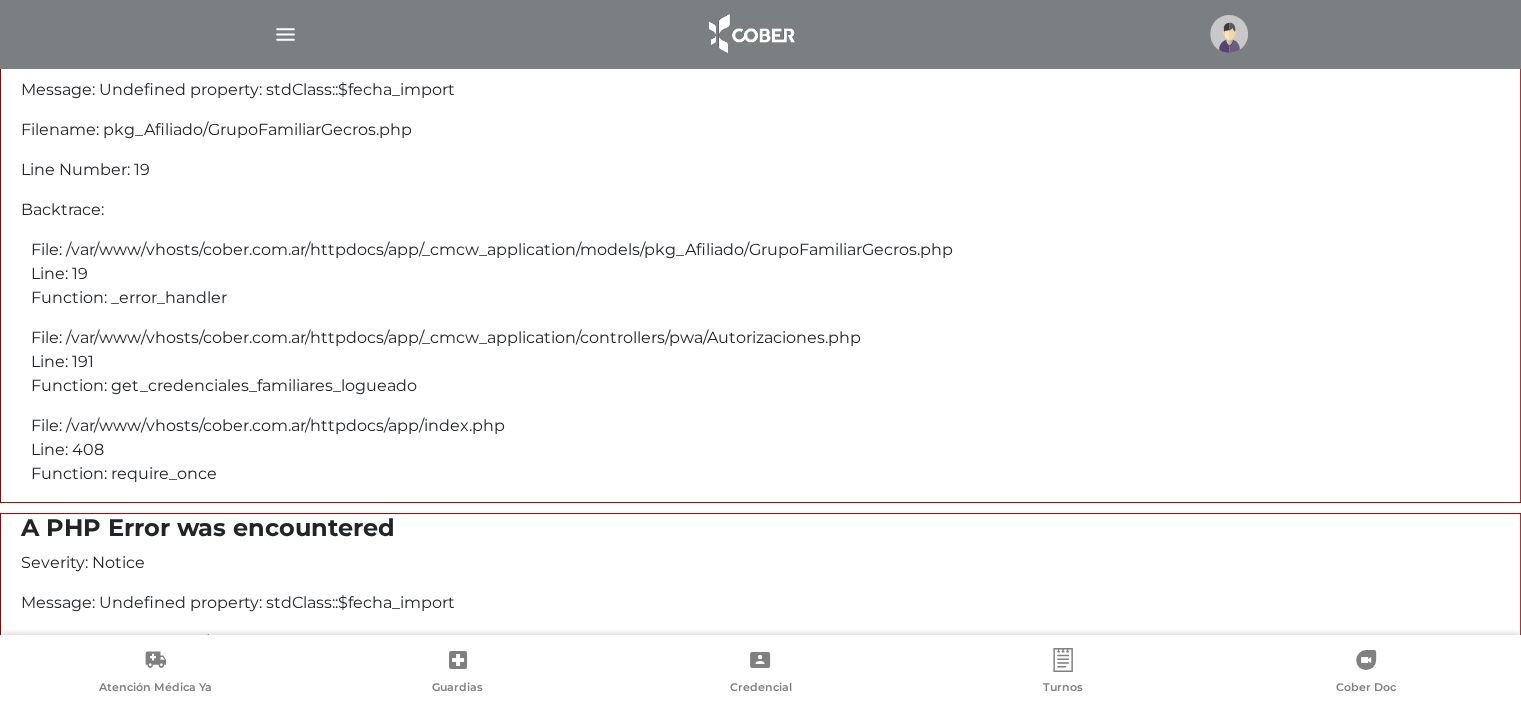 click at bounding box center [285, 34] 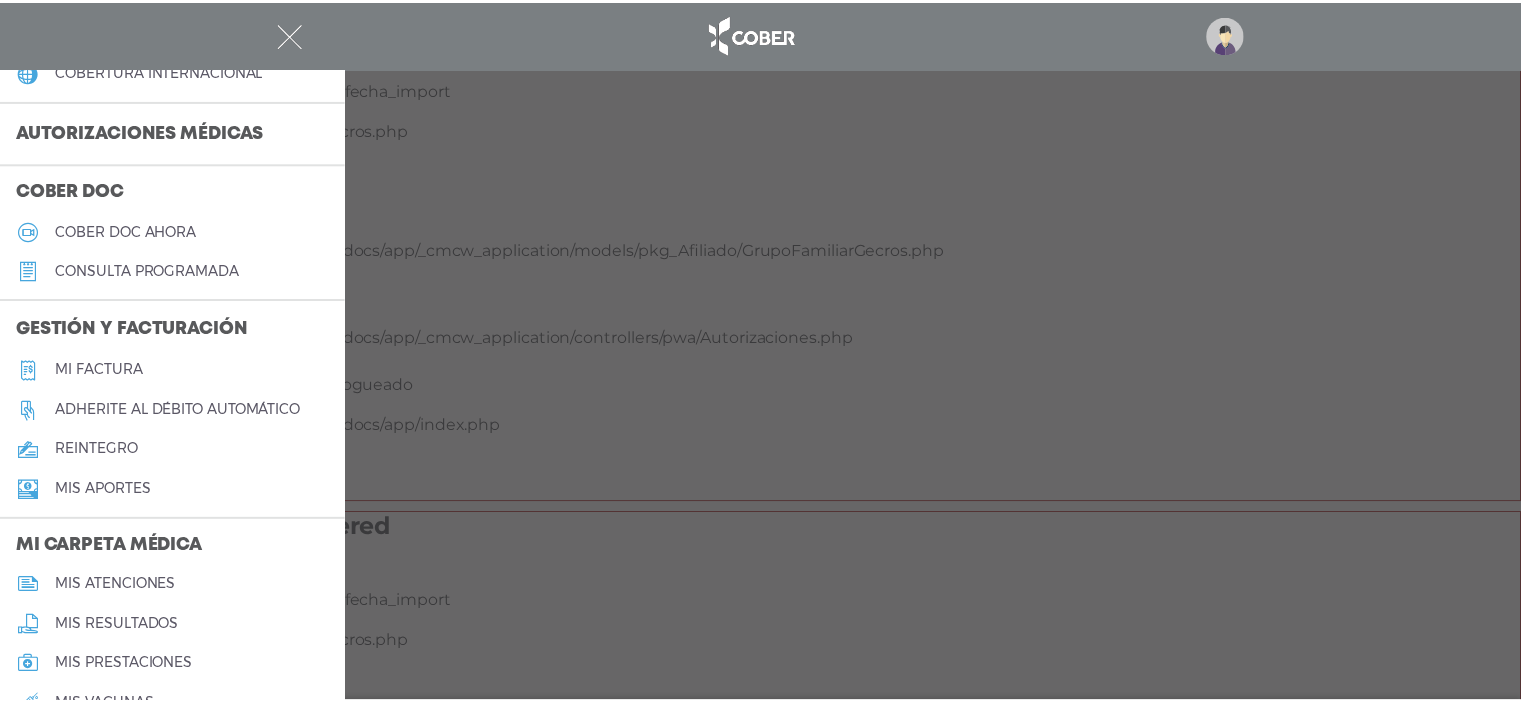 scroll, scrollTop: 440, scrollLeft: 0, axis: vertical 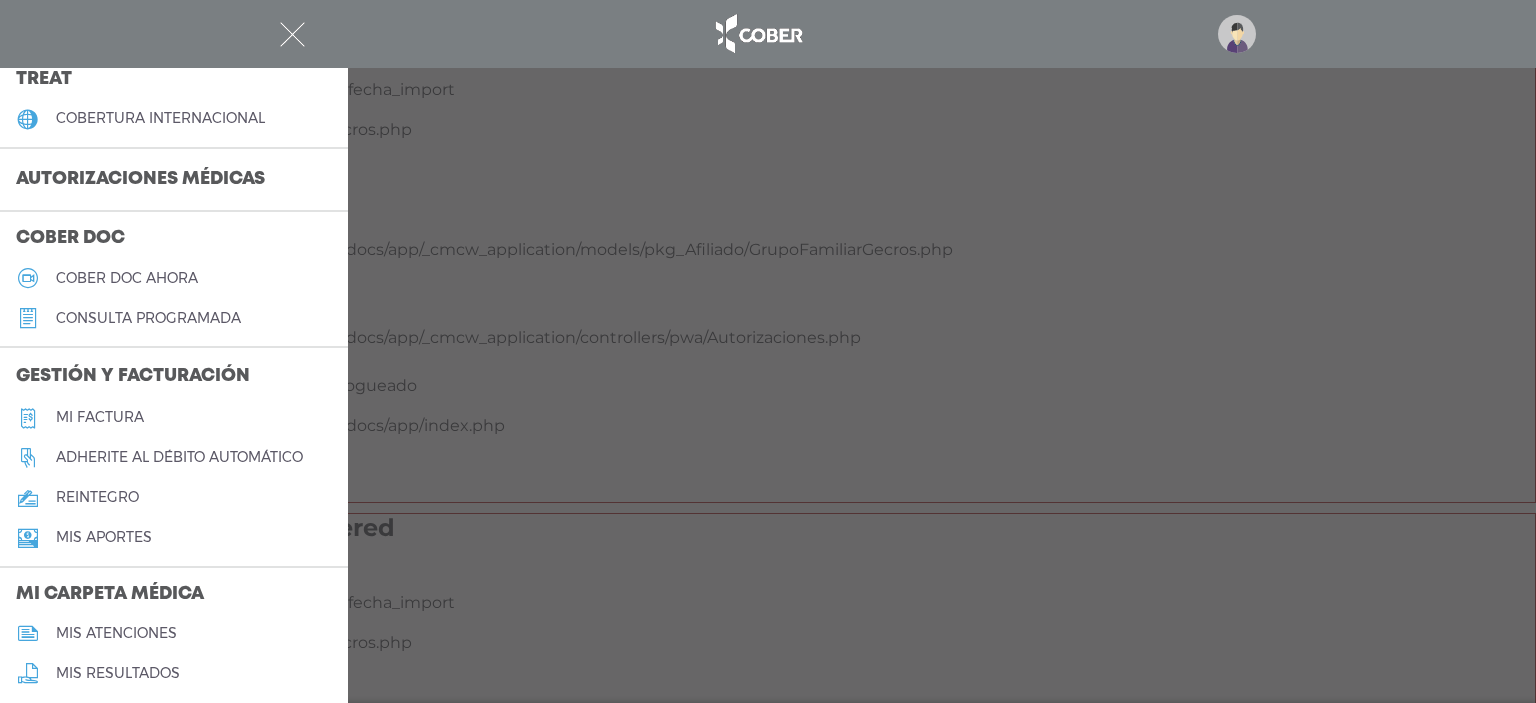 click at bounding box center [768, 351] 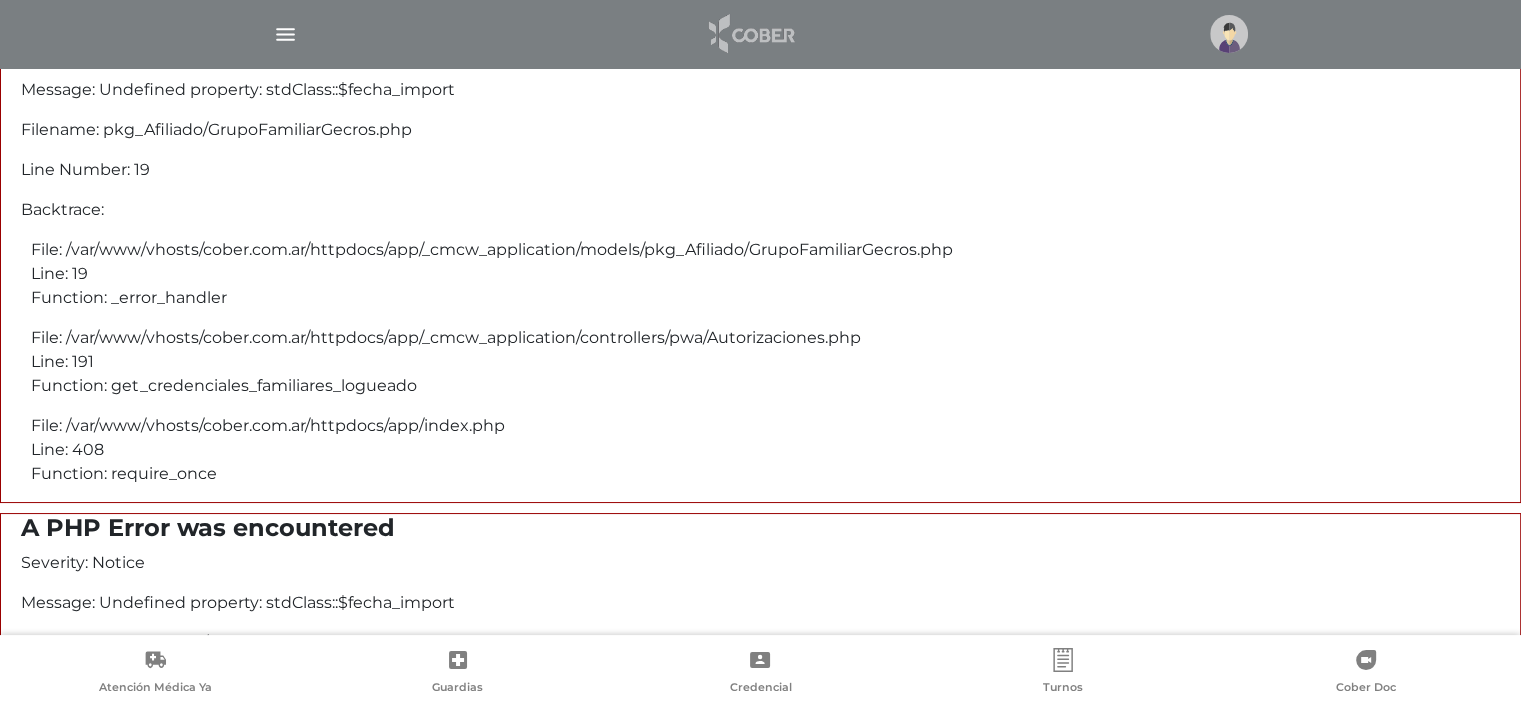 click at bounding box center [750, 34] 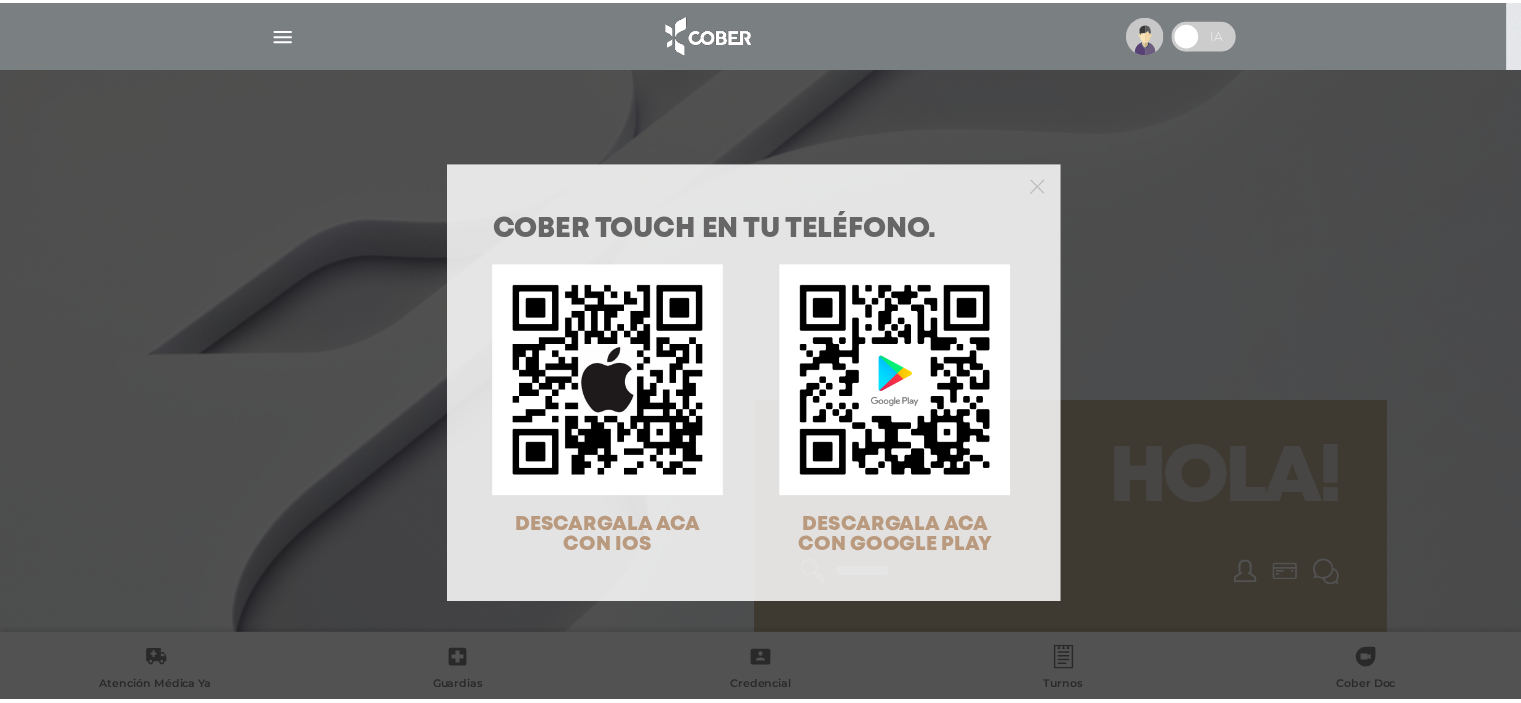 scroll, scrollTop: 0, scrollLeft: 0, axis: both 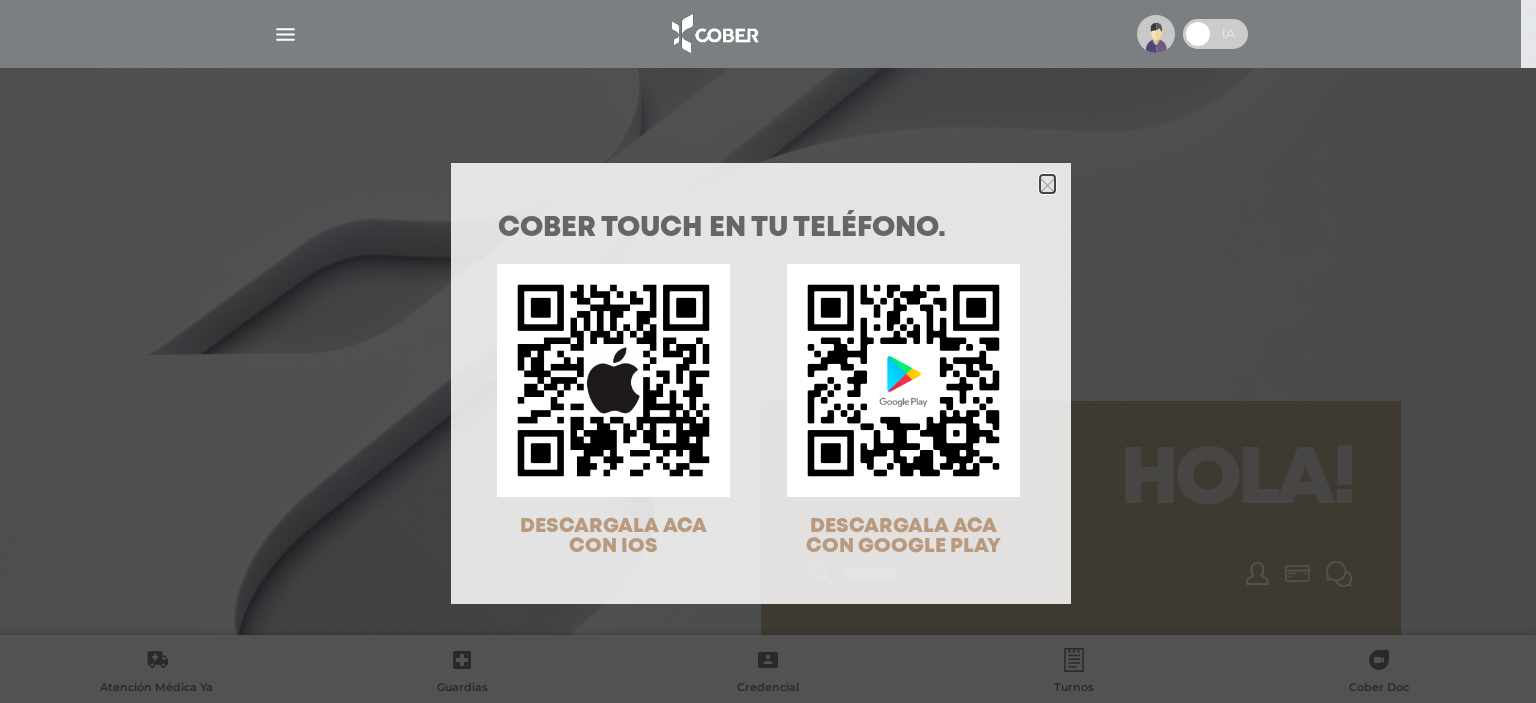click at bounding box center [1047, 185] 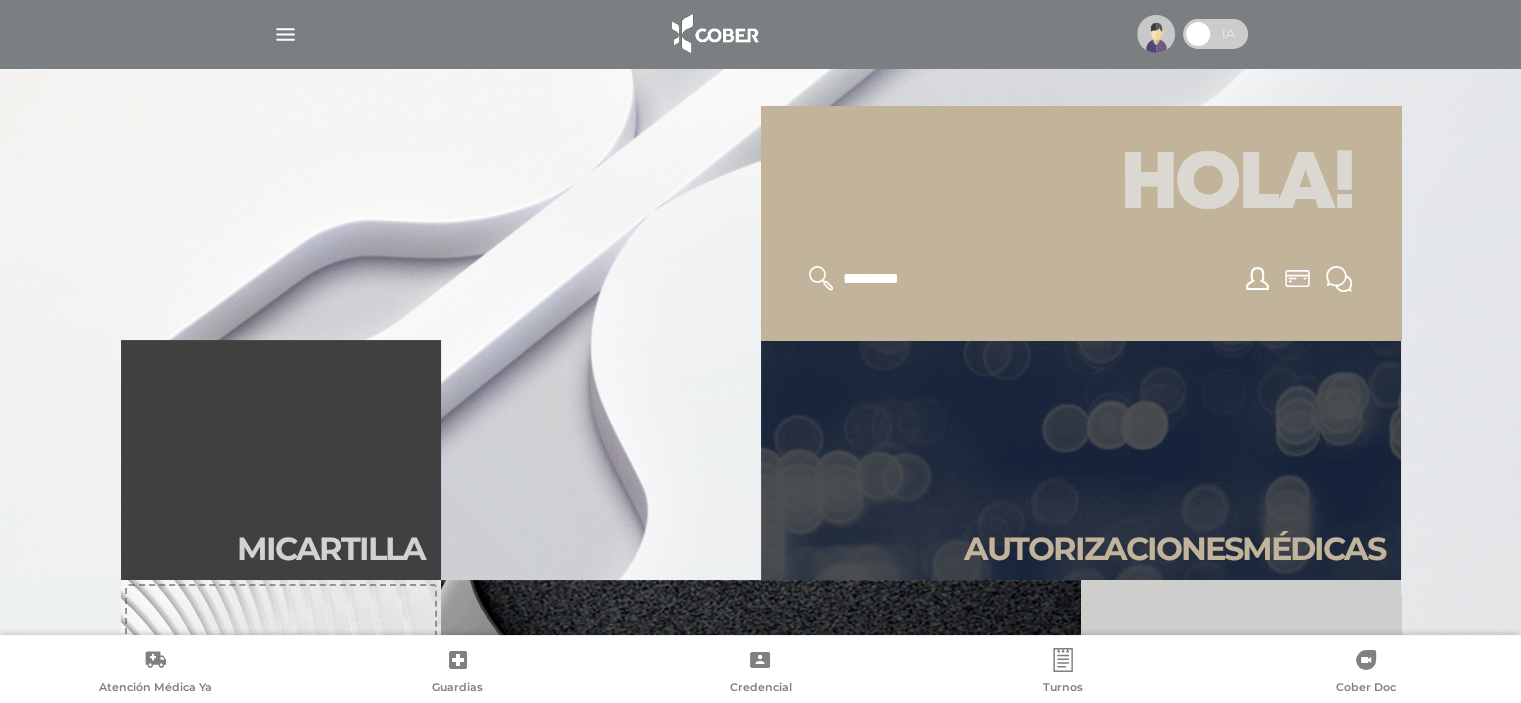 scroll, scrollTop: 400, scrollLeft: 0, axis: vertical 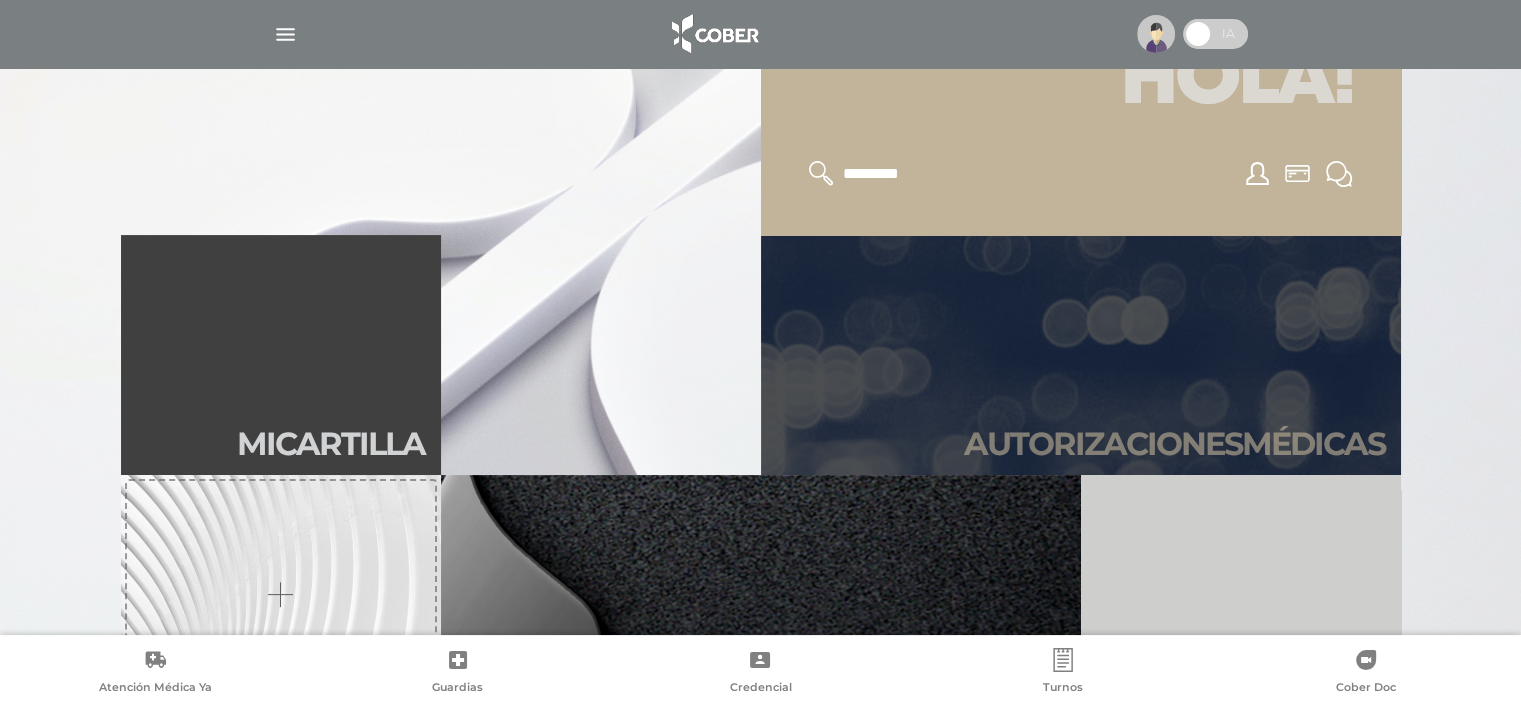 click on "Autori zaciones  médicas" at bounding box center (1081, 355) 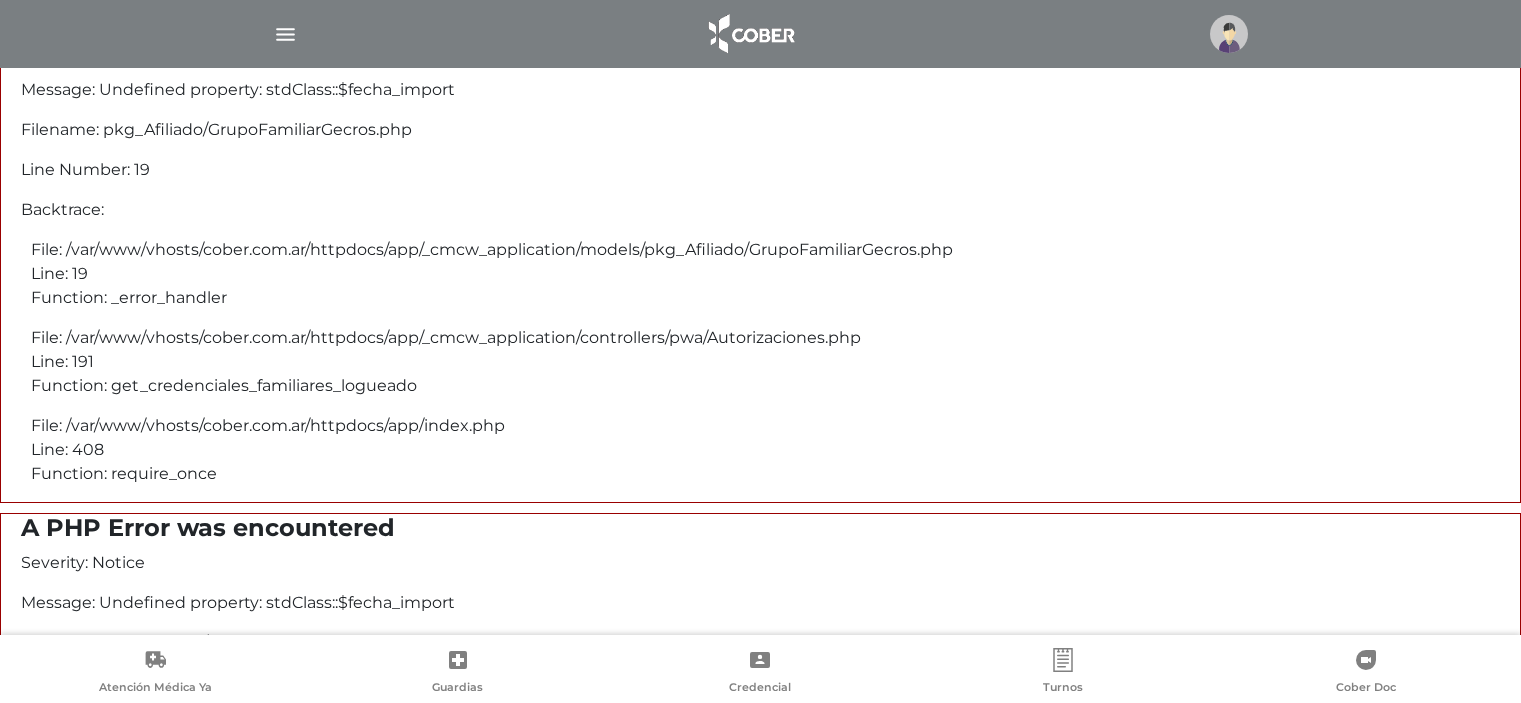 scroll, scrollTop: 0, scrollLeft: 0, axis: both 